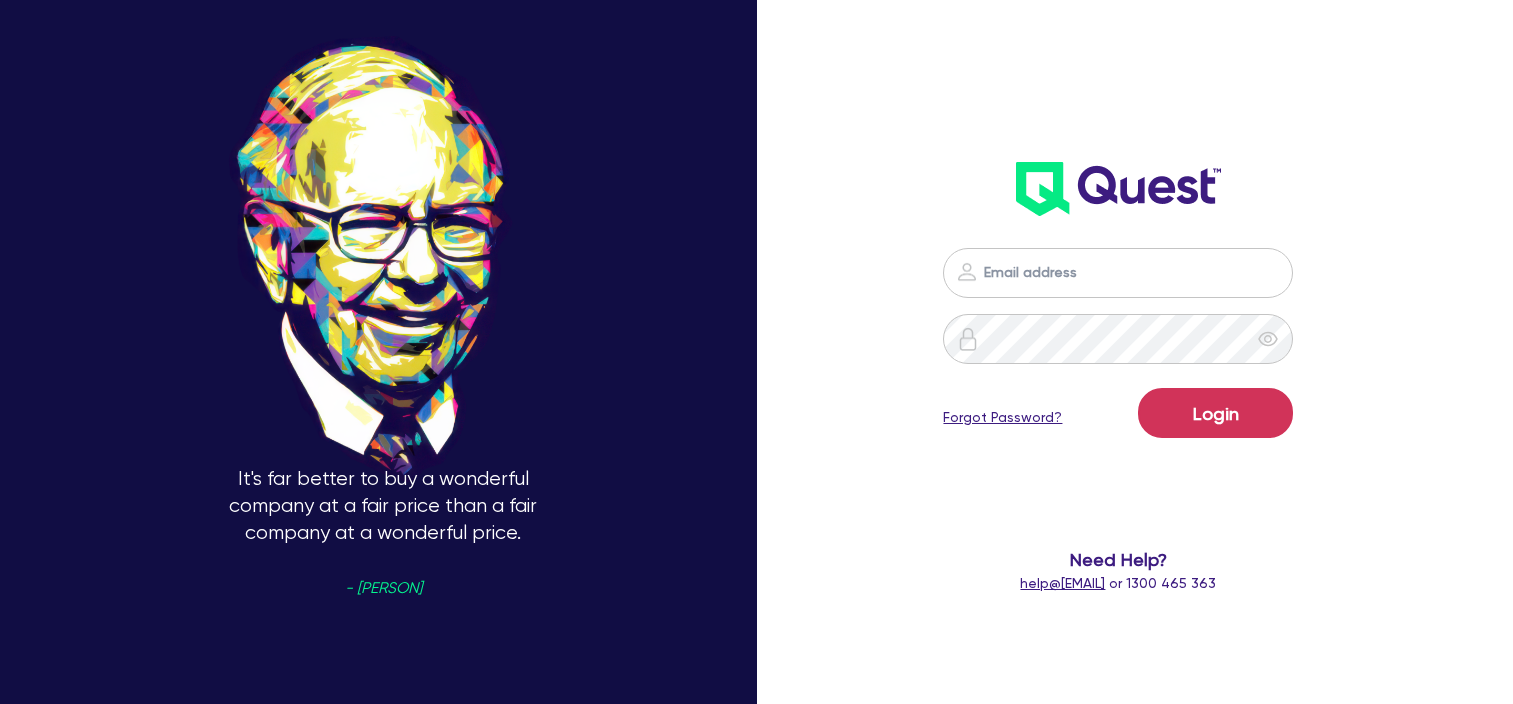 click at bounding box center [1118, 273] 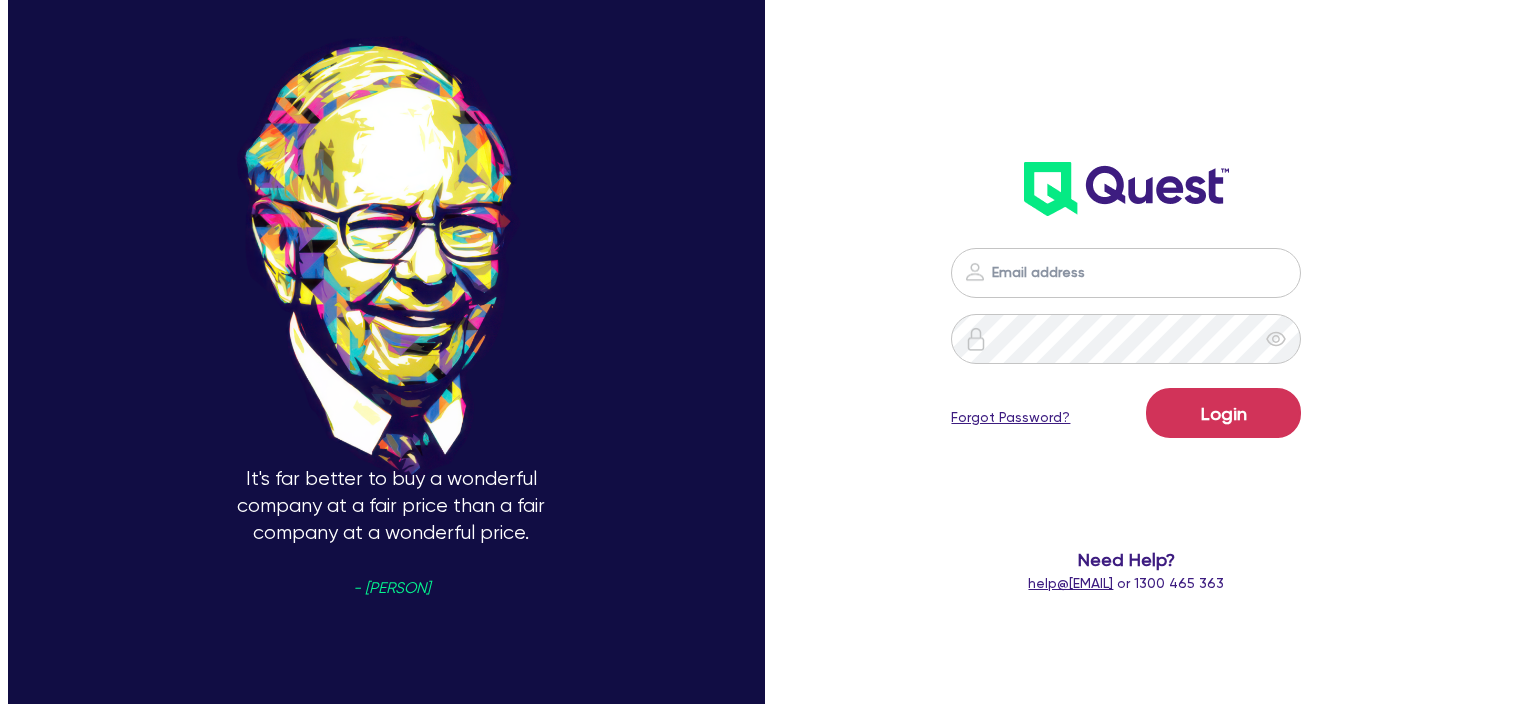 scroll, scrollTop: 0, scrollLeft: 0, axis: both 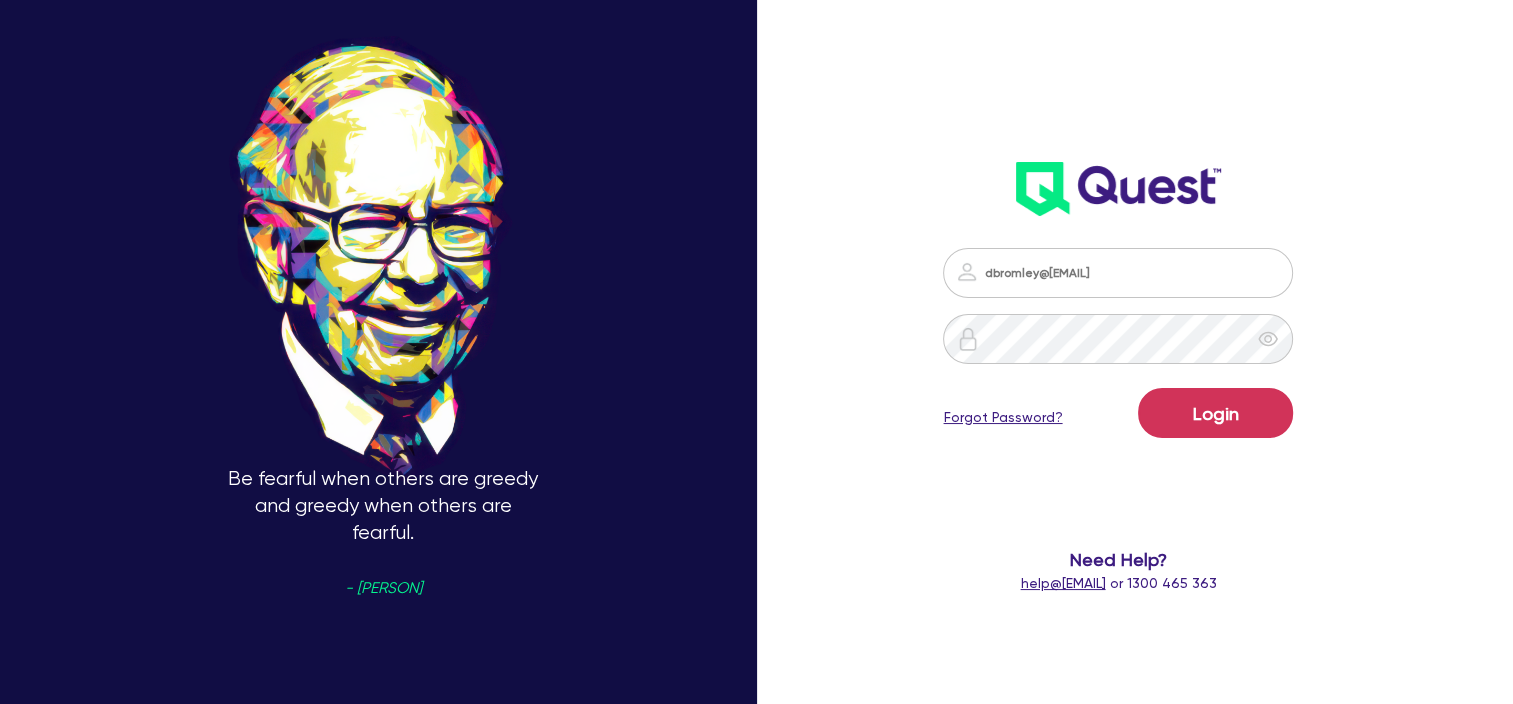 type on "dbromley@[EMAIL]" 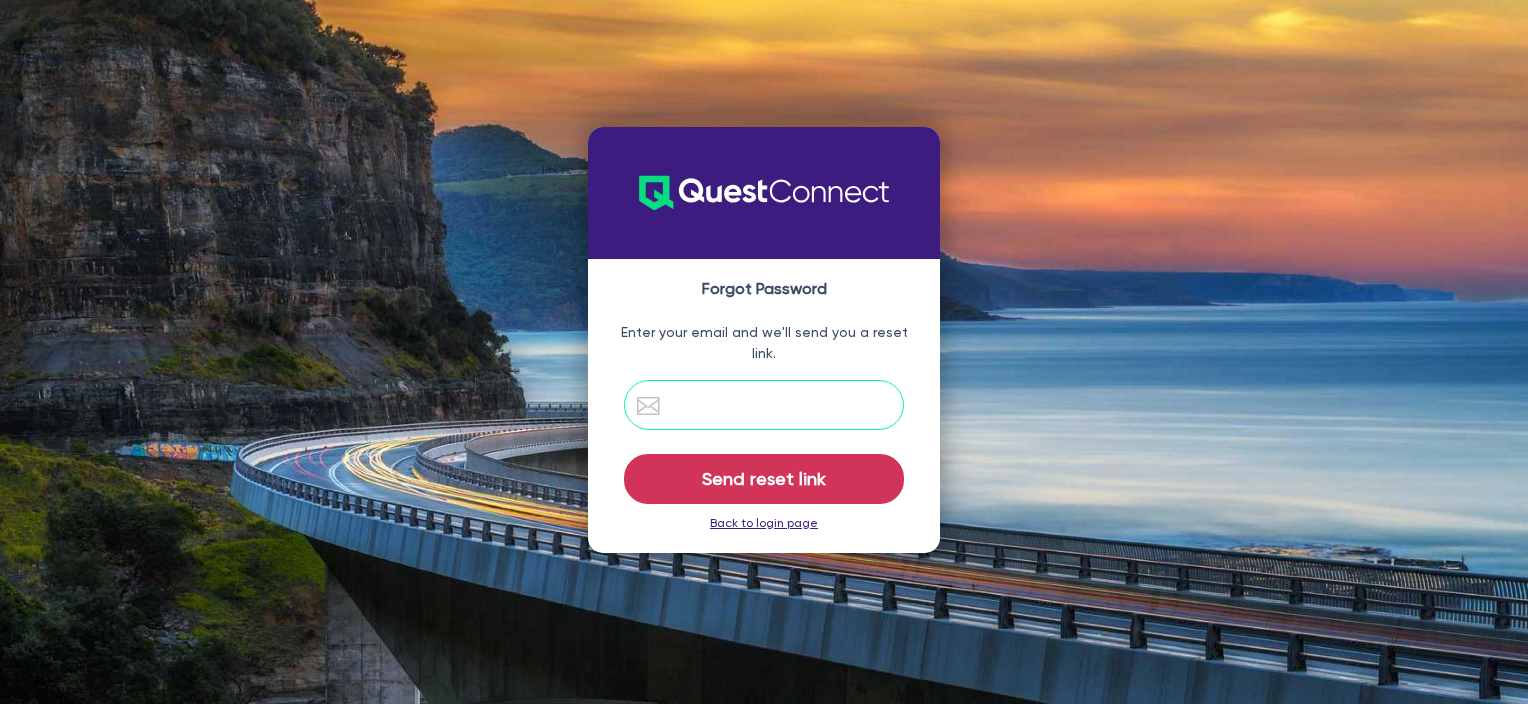 click at bounding box center (764, 405) 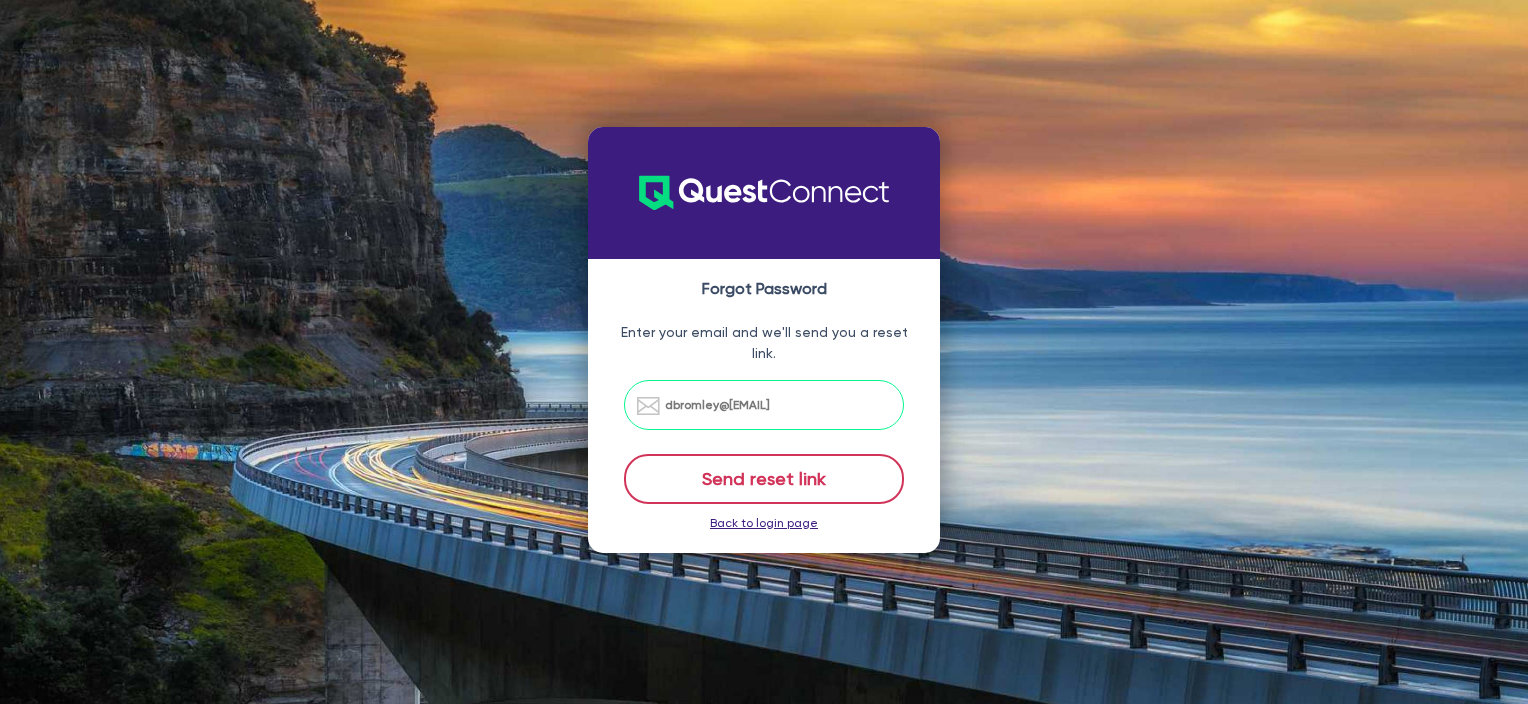 type on "[USERNAME]@[EXAMPLE.COM]" 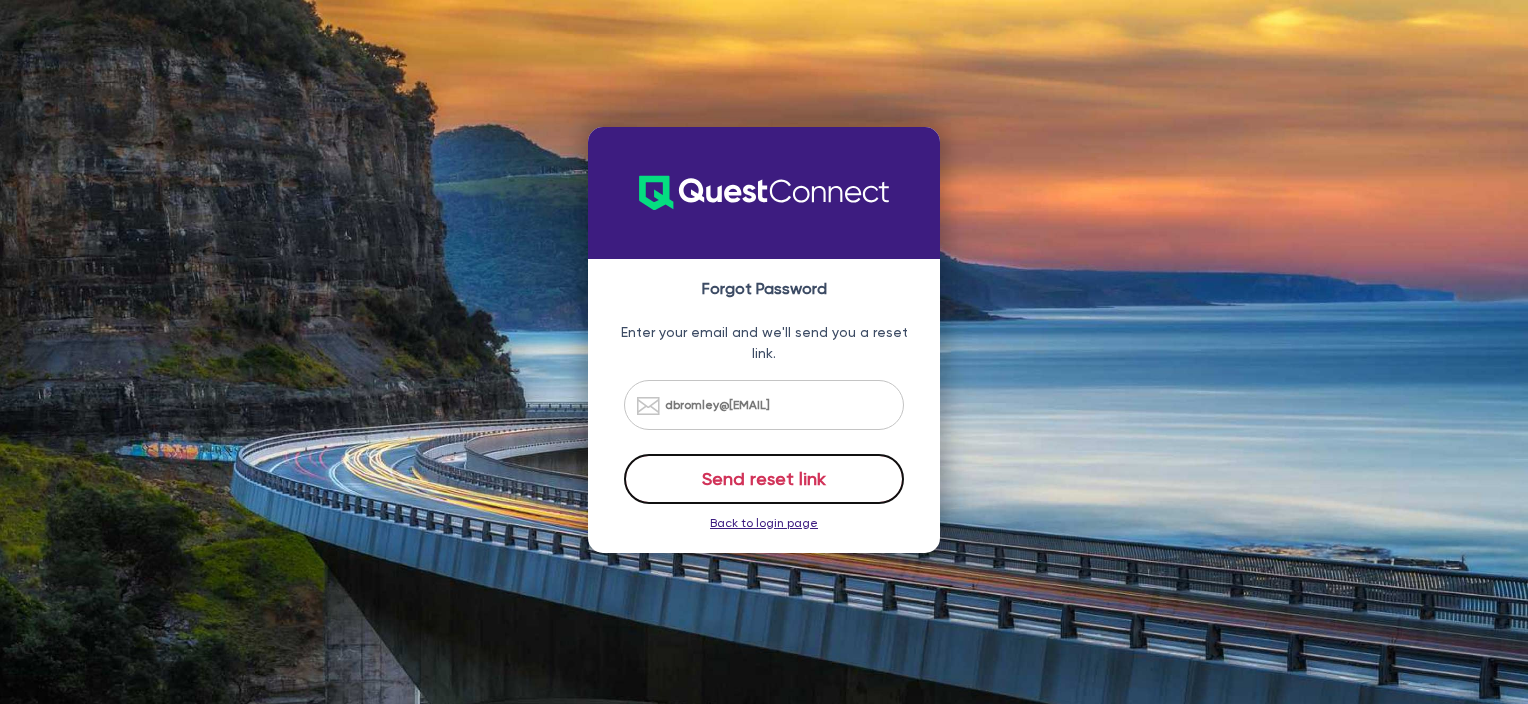 click on "Send reset link" at bounding box center [764, 479] 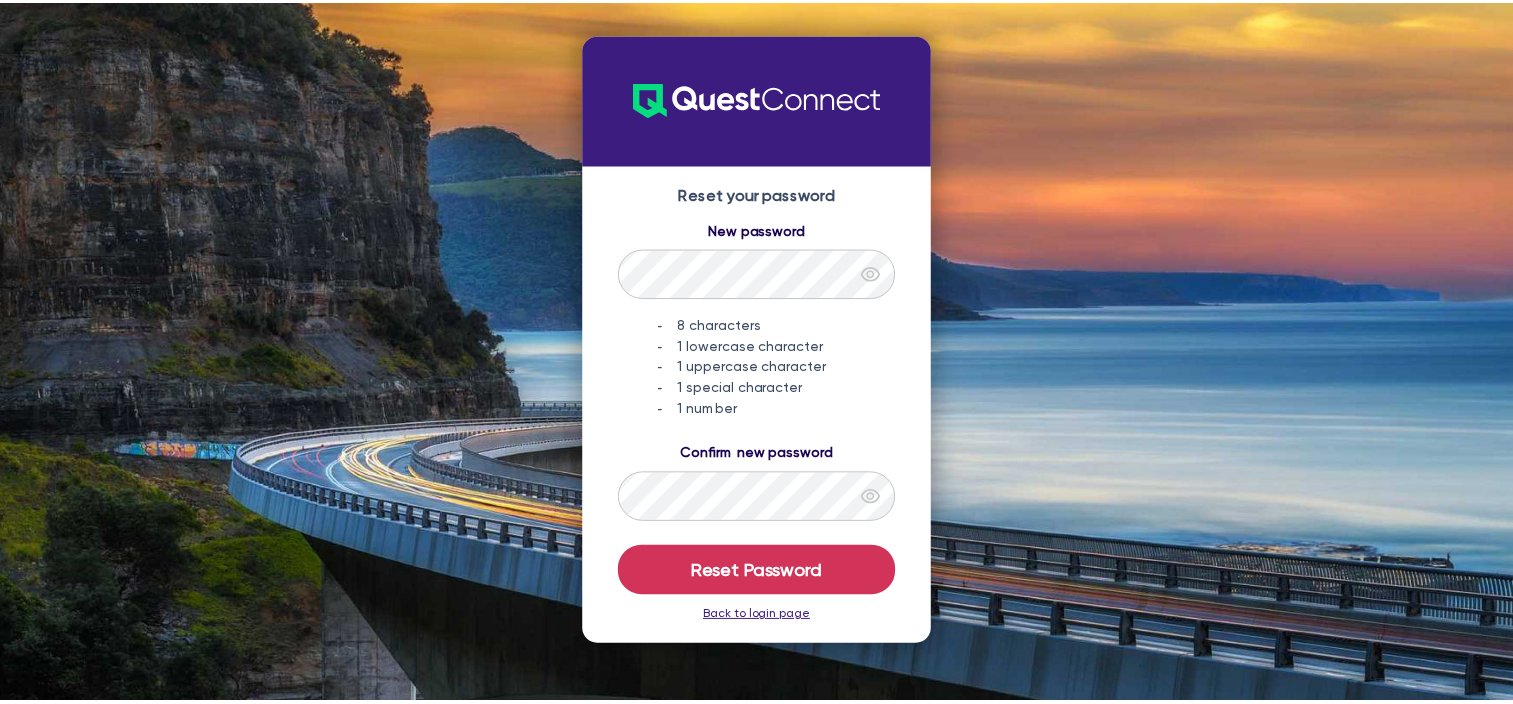 scroll, scrollTop: 0, scrollLeft: 0, axis: both 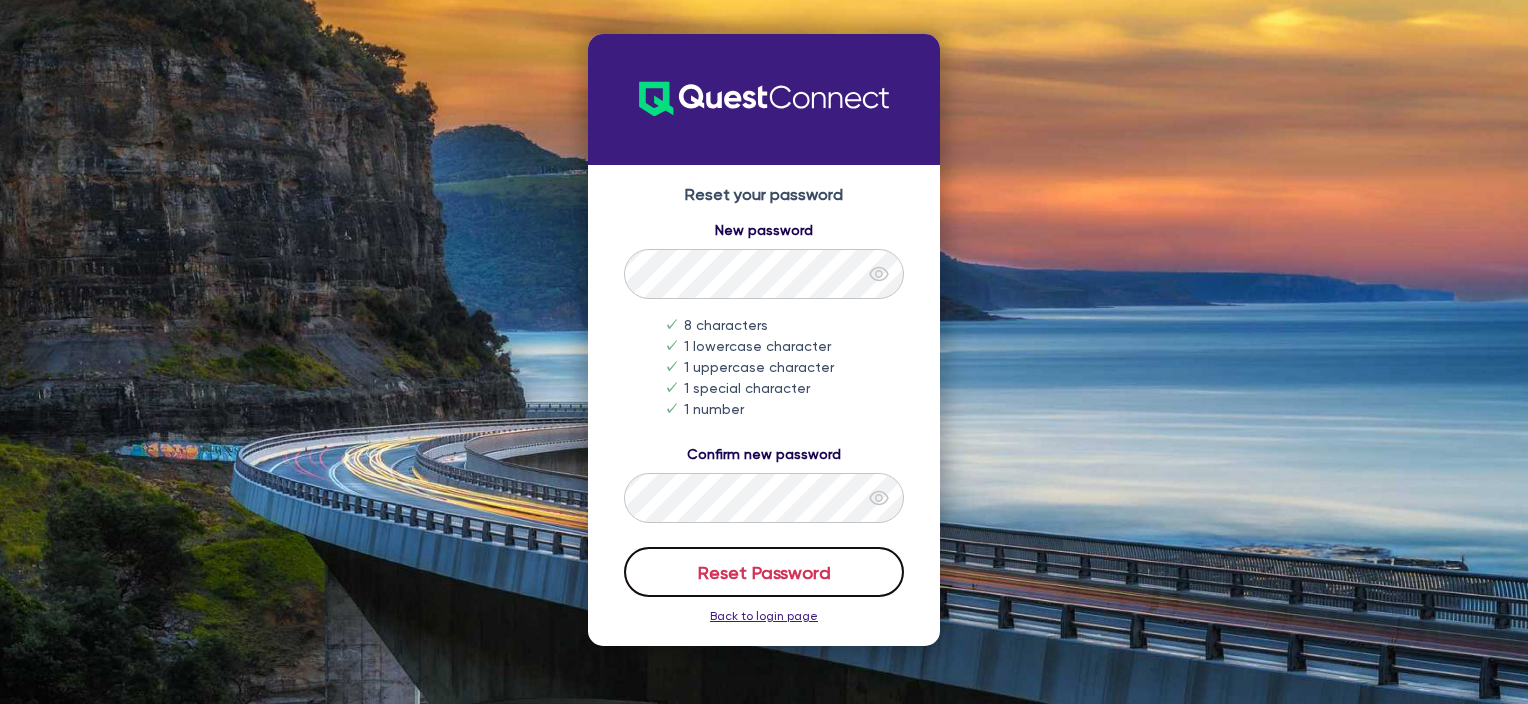 click on "Reset Password" at bounding box center [764, 572] 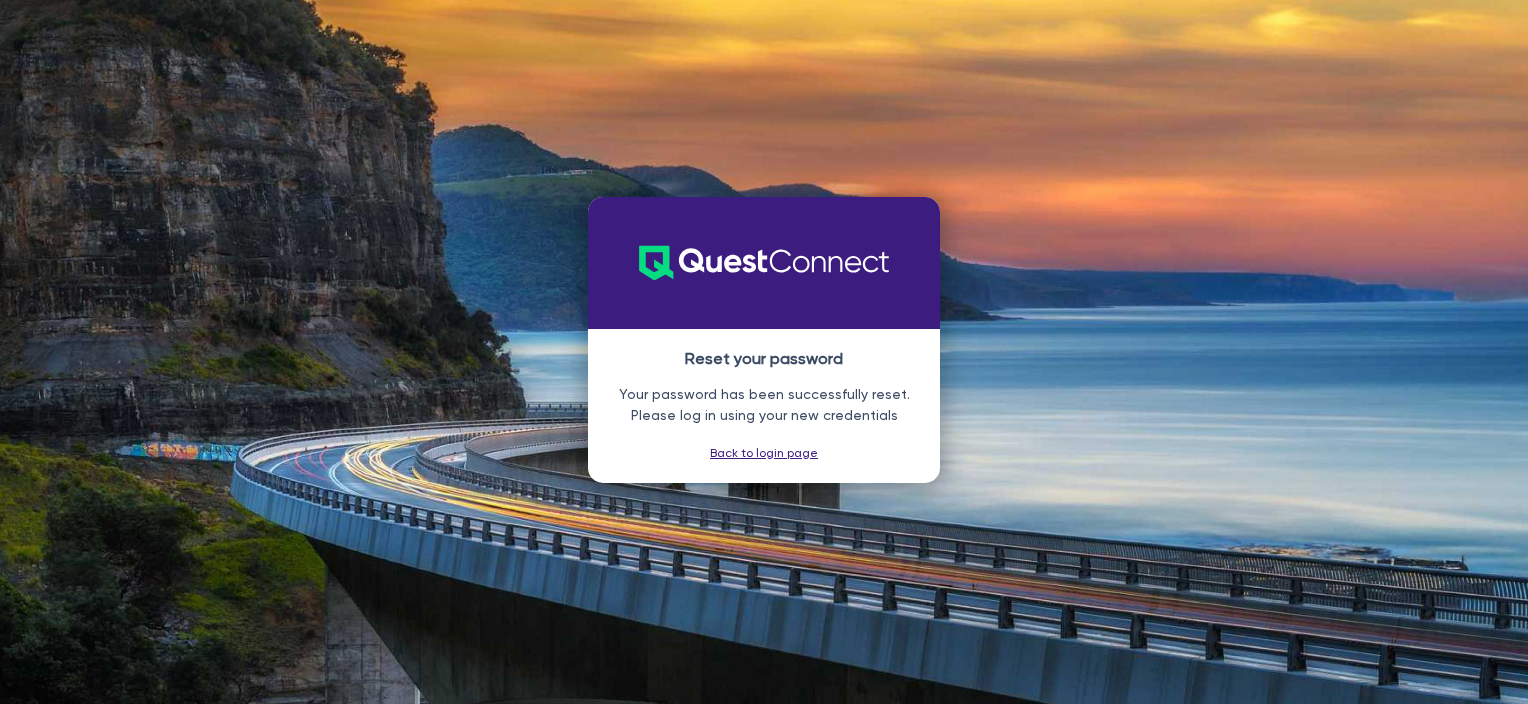 click on "Back to login page" at bounding box center (764, 453) 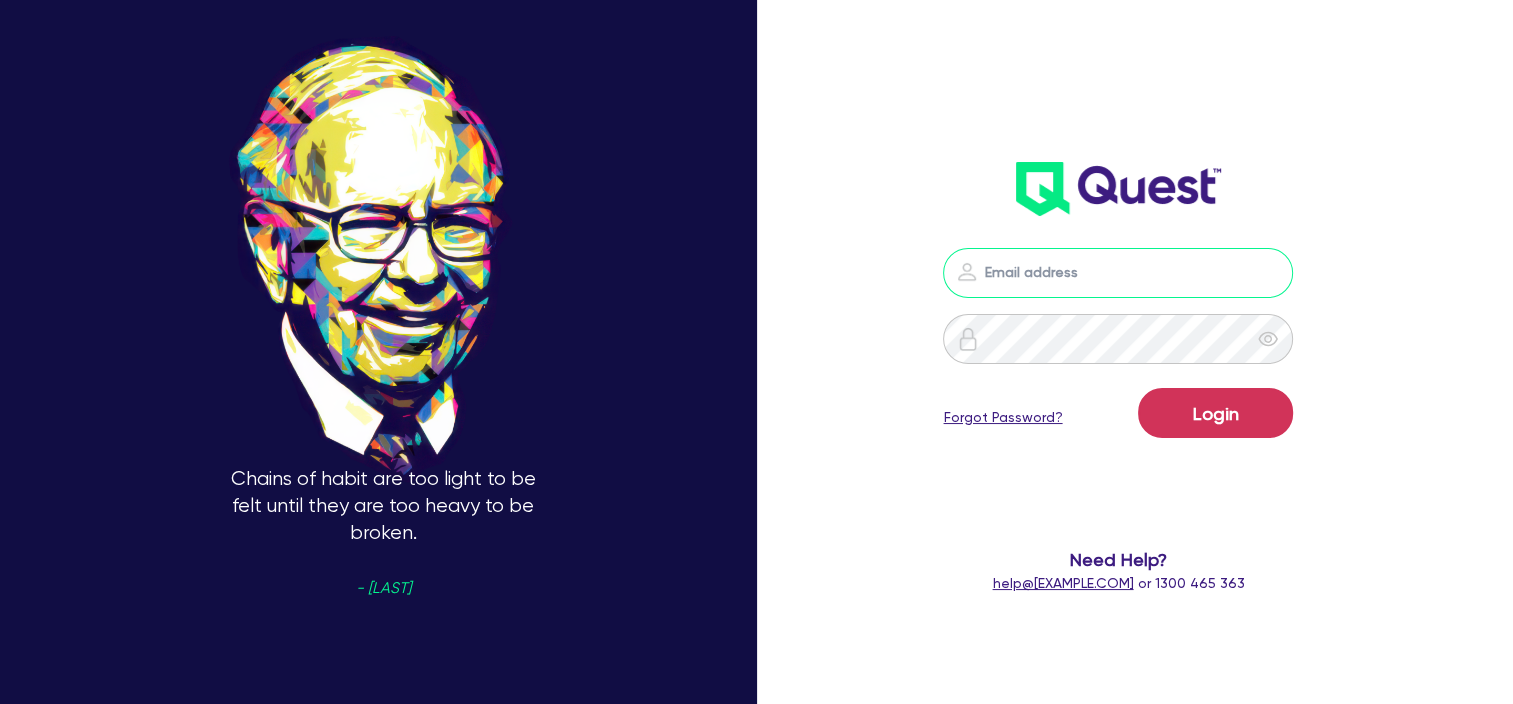type on "[USERNAME]@[EXAMPLE.COM]" 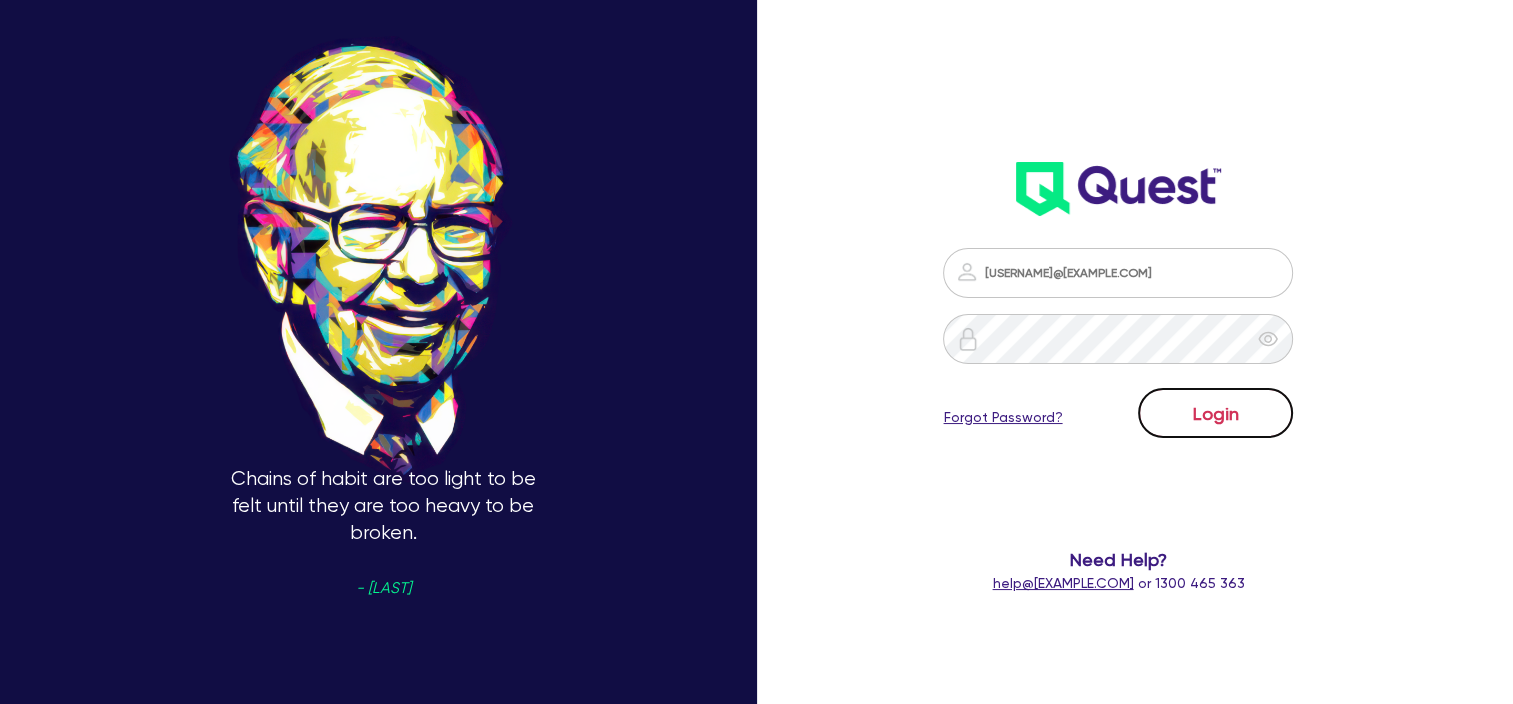 click on "Login" at bounding box center [1215, 413] 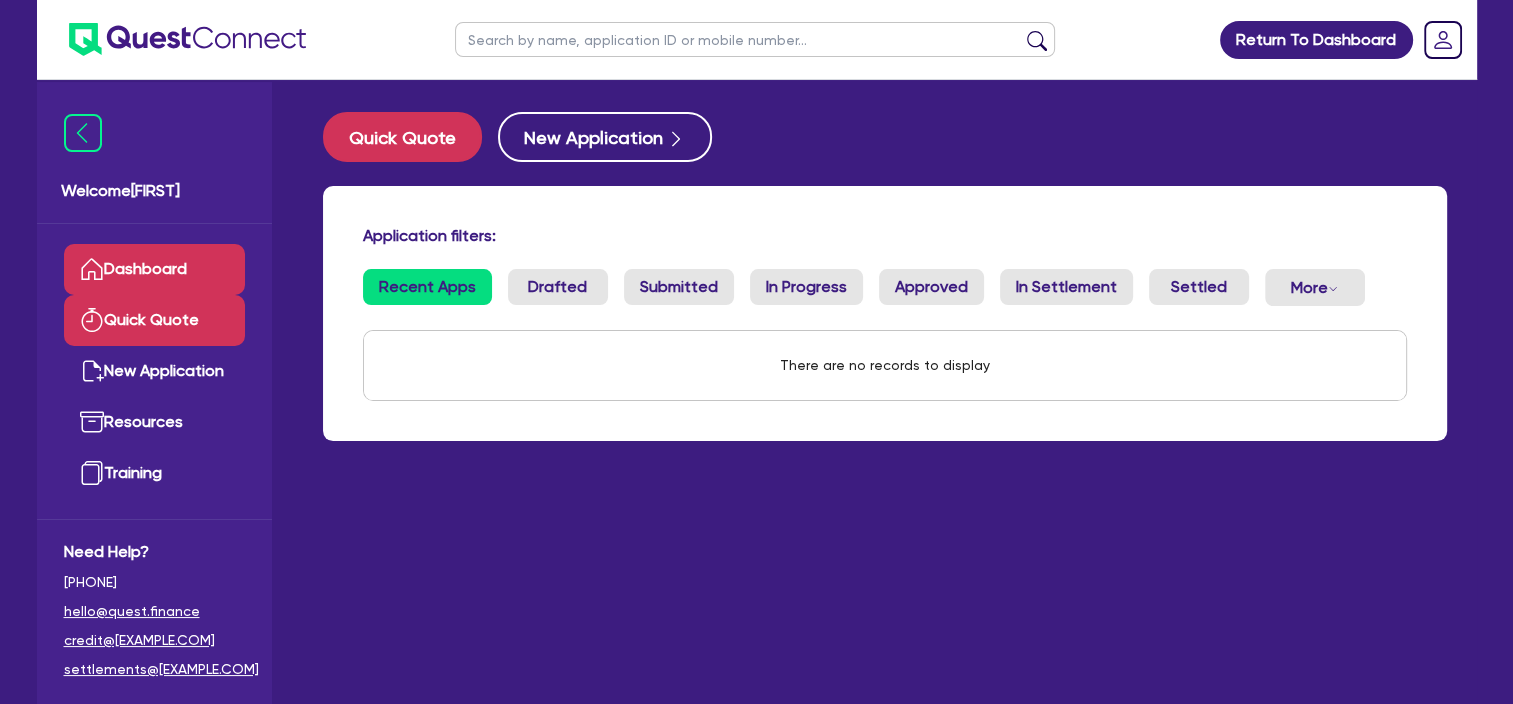 click on "Quick Quote" at bounding box center (154, 320) 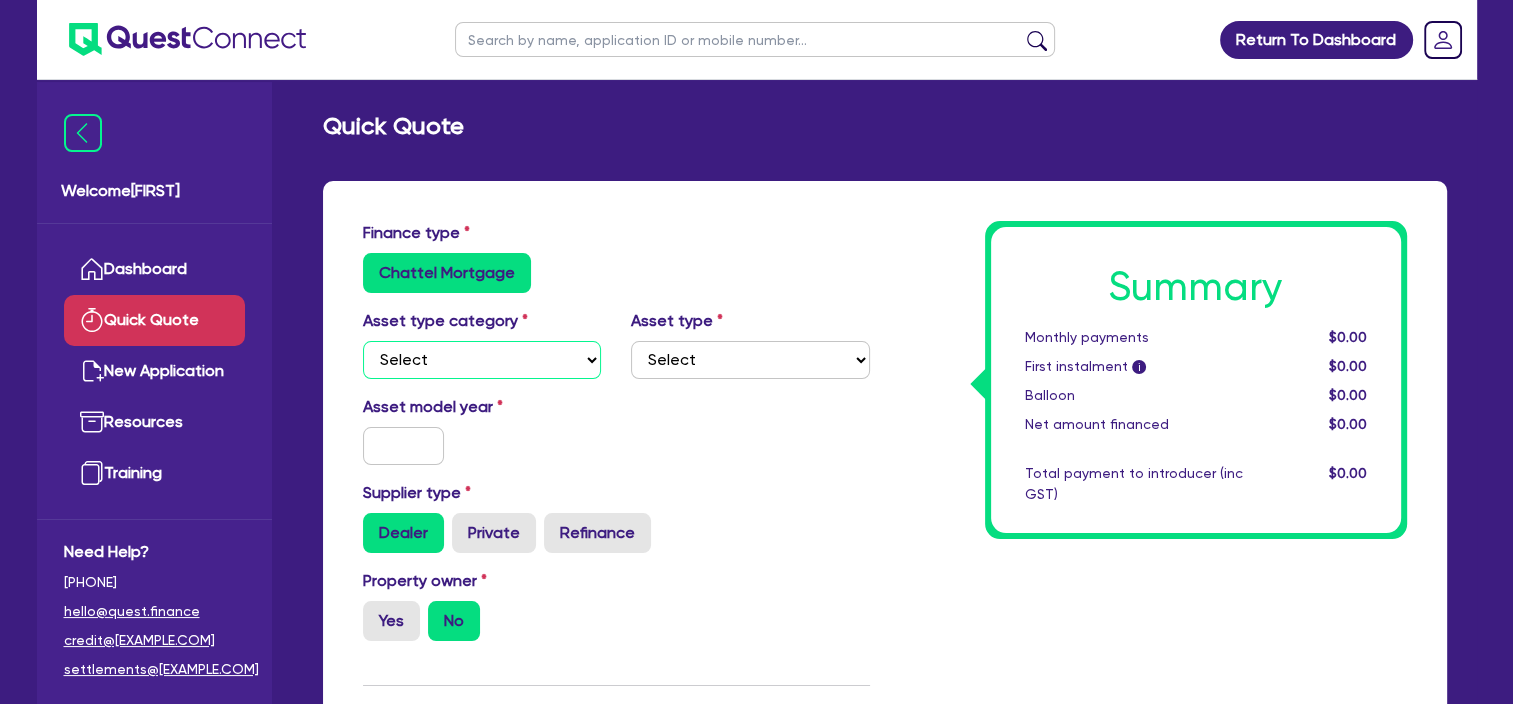 click on "Select Cars and light trucks Primary assets Secondary assets Tertiary assets" at bounding box center [482, 360] 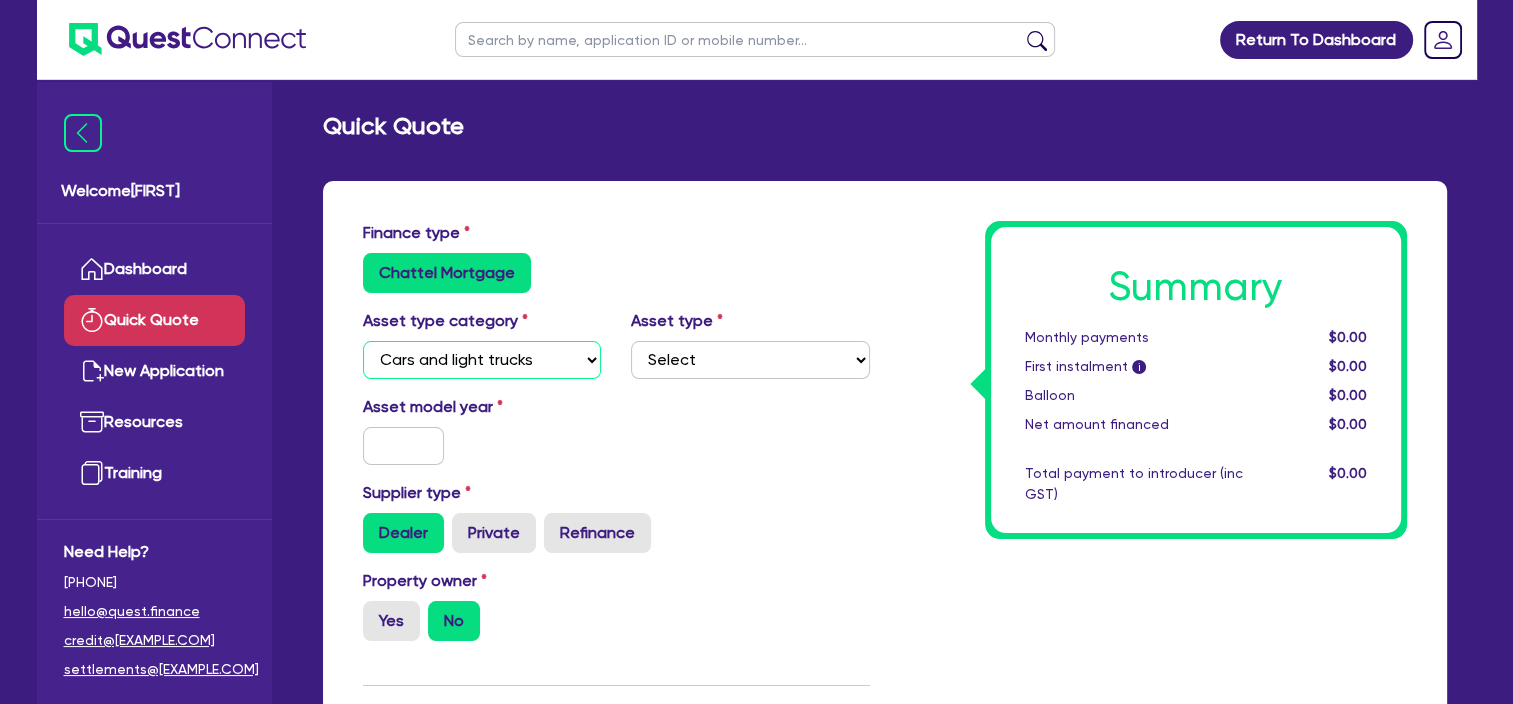 click on "Select Cars and light trucks Primary assets Secondary assets Tertiary assets" at bounding box center [482, 360] 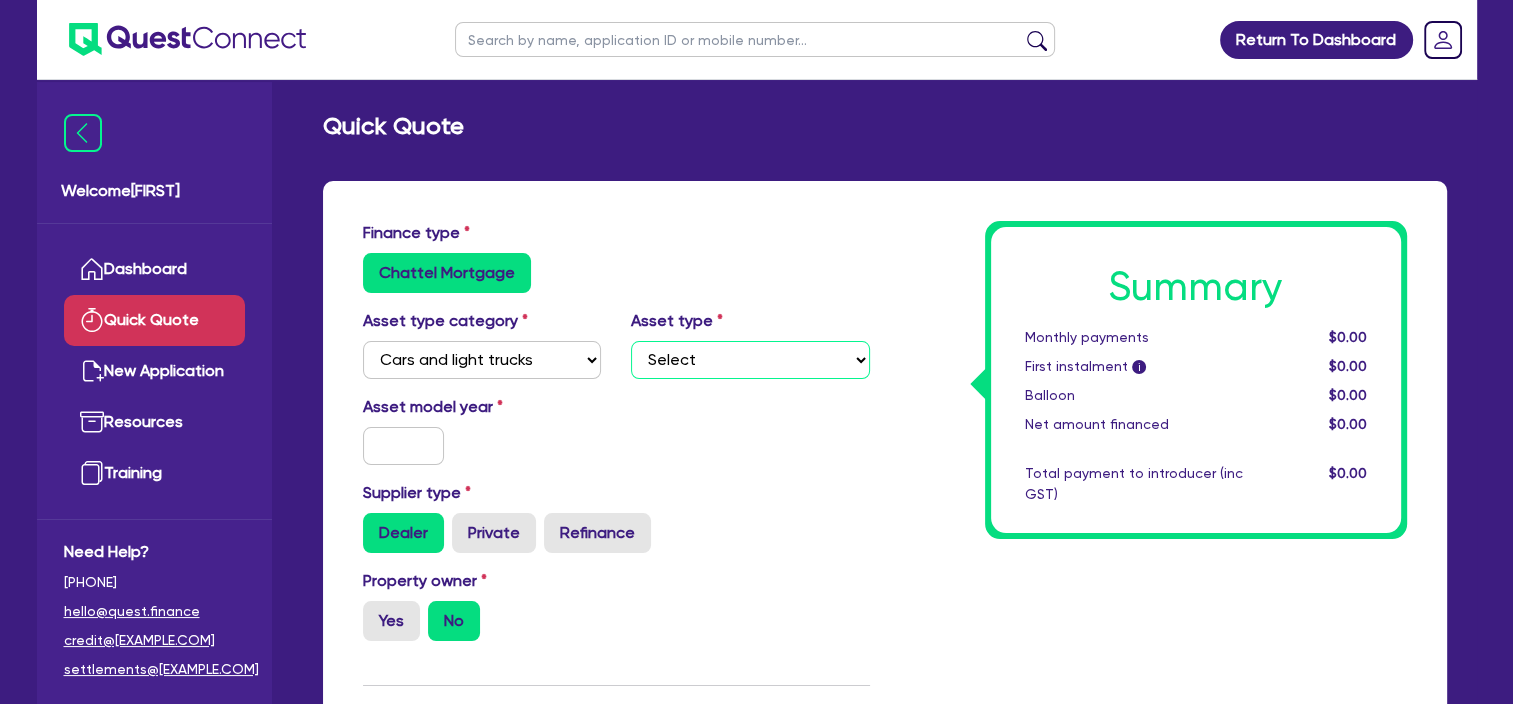 click on "Select Passenger vehicles Vans and utes Light trucks up to 4.5 tonne" at bounding box center (750, 360) 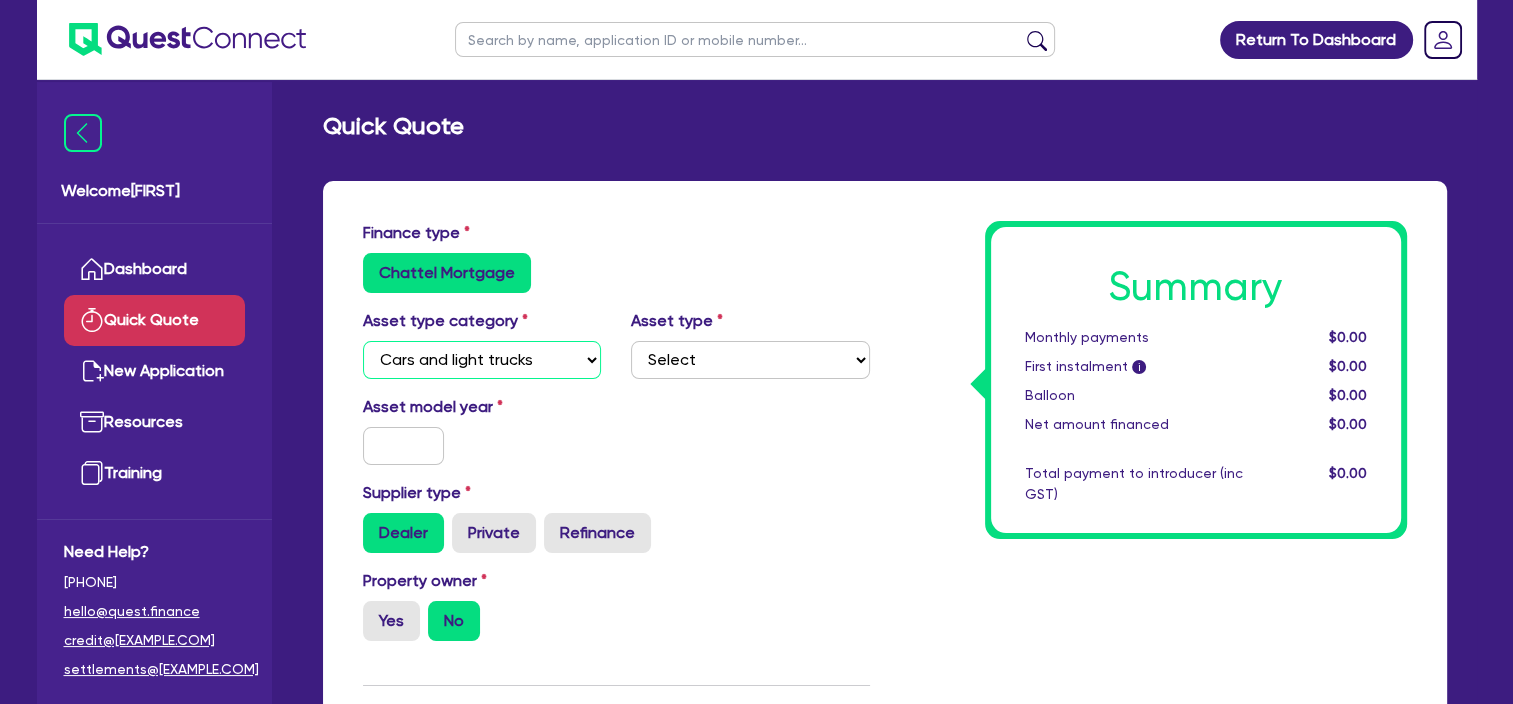 click on "Select Cars and light trucks Primary assets Secondary assets Tertiary assets" at bounding box center (482, 360) 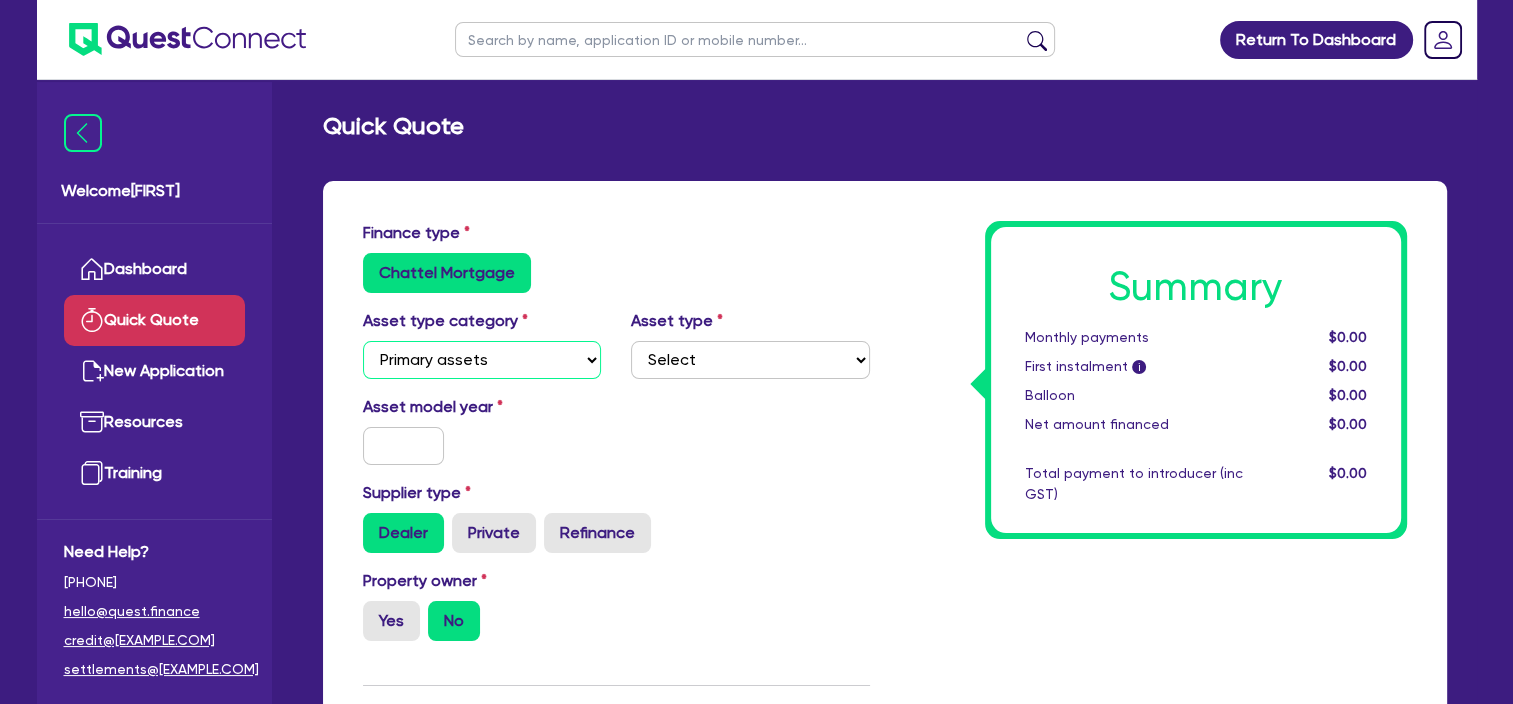 click on "Select Cars and light trucks Primary assets Secondary assets Tertiary assets" at bounding box center (482, 360) 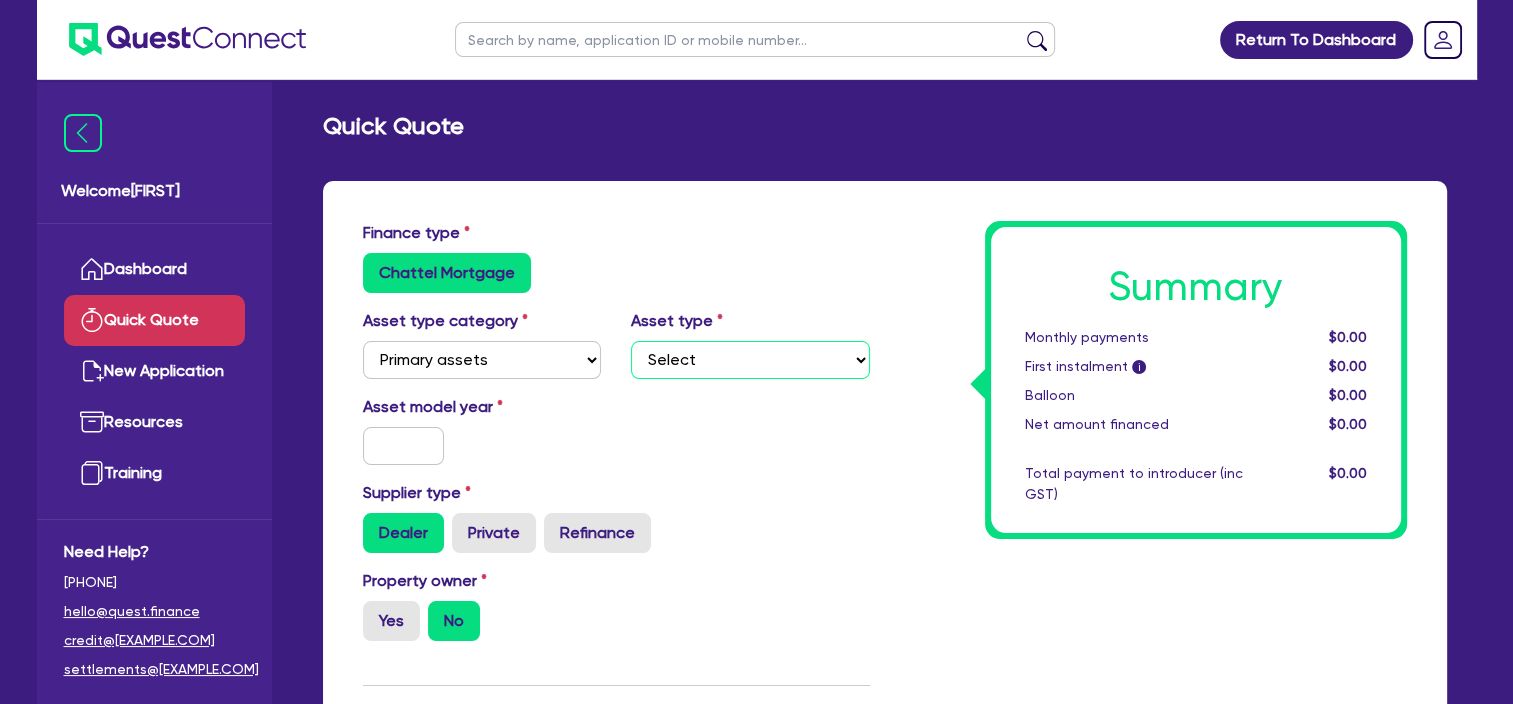 click on "Select Heavy trucks over 4.5 tonne Trailers Bus and coaches Yellow goods and excavators Construction and earthmoving equipment Farming and agriculture Forklifts and warehousing equipment Landscaping and greenkeeping" at bounding box center [750, 360] 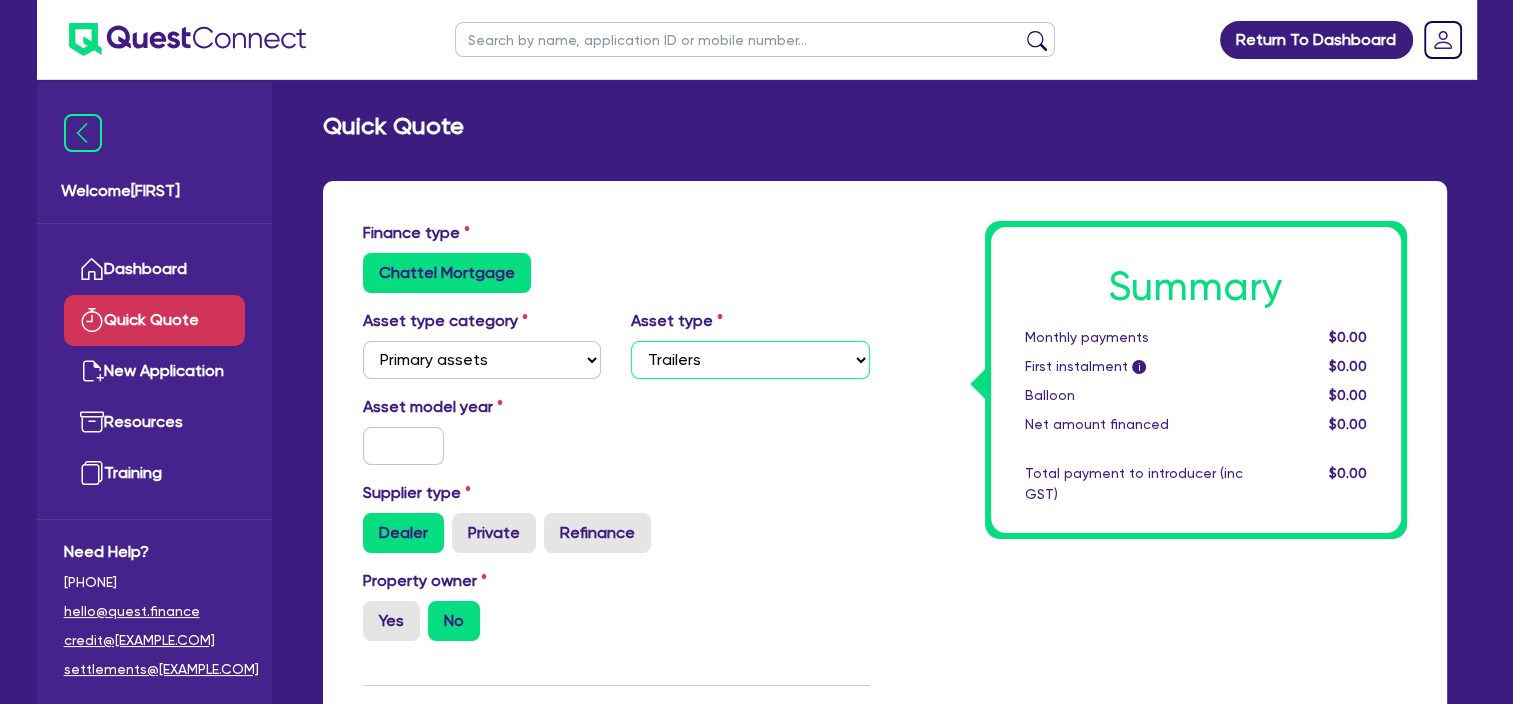 click on "Select Heavy trucks over 4.5 tonne Trailers Bus and coaches Yellow goods and excavators Construction and earthmoving equipment Farming and agriculture Forklifts and warehousing equipment Landscaping and greenkeeping" at bounding box center [750, 360] 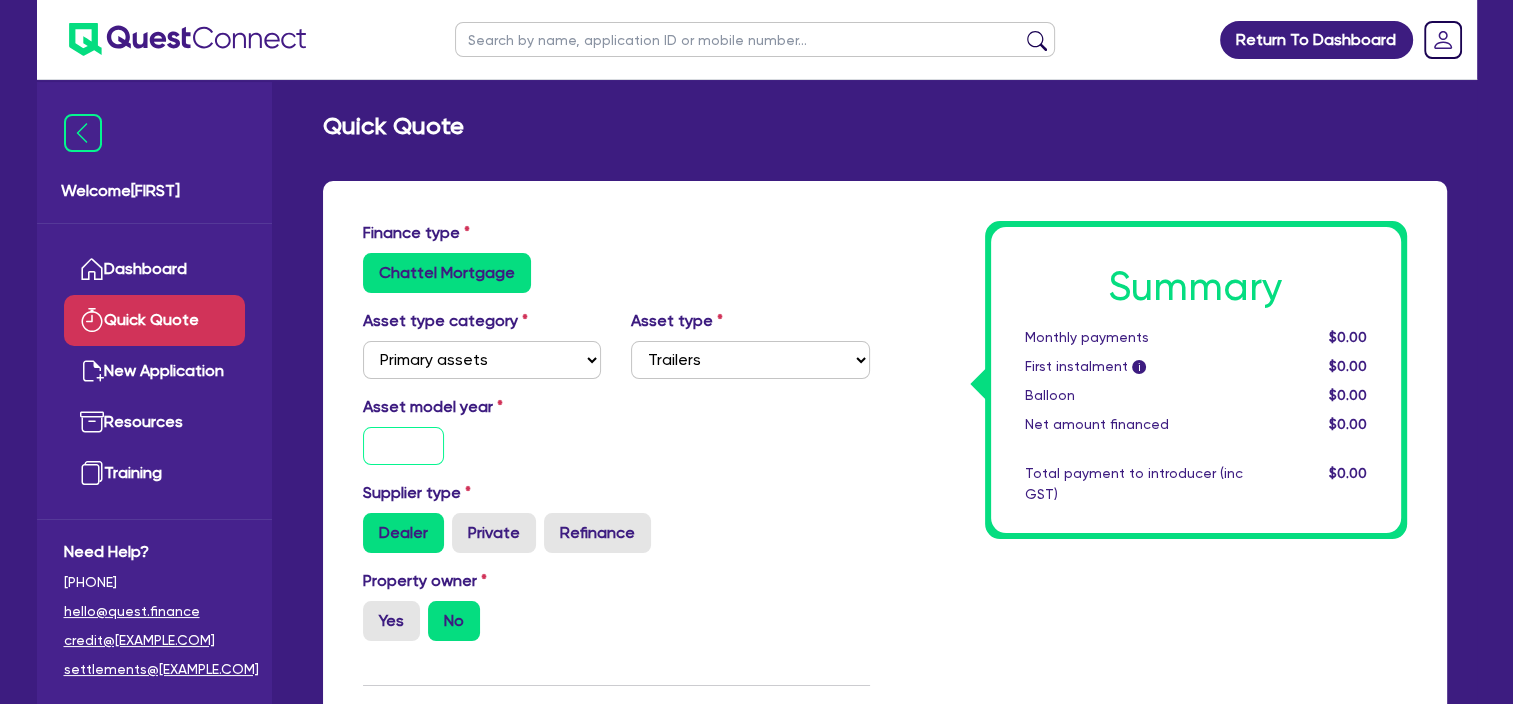 click at bounding box center (404, 446) 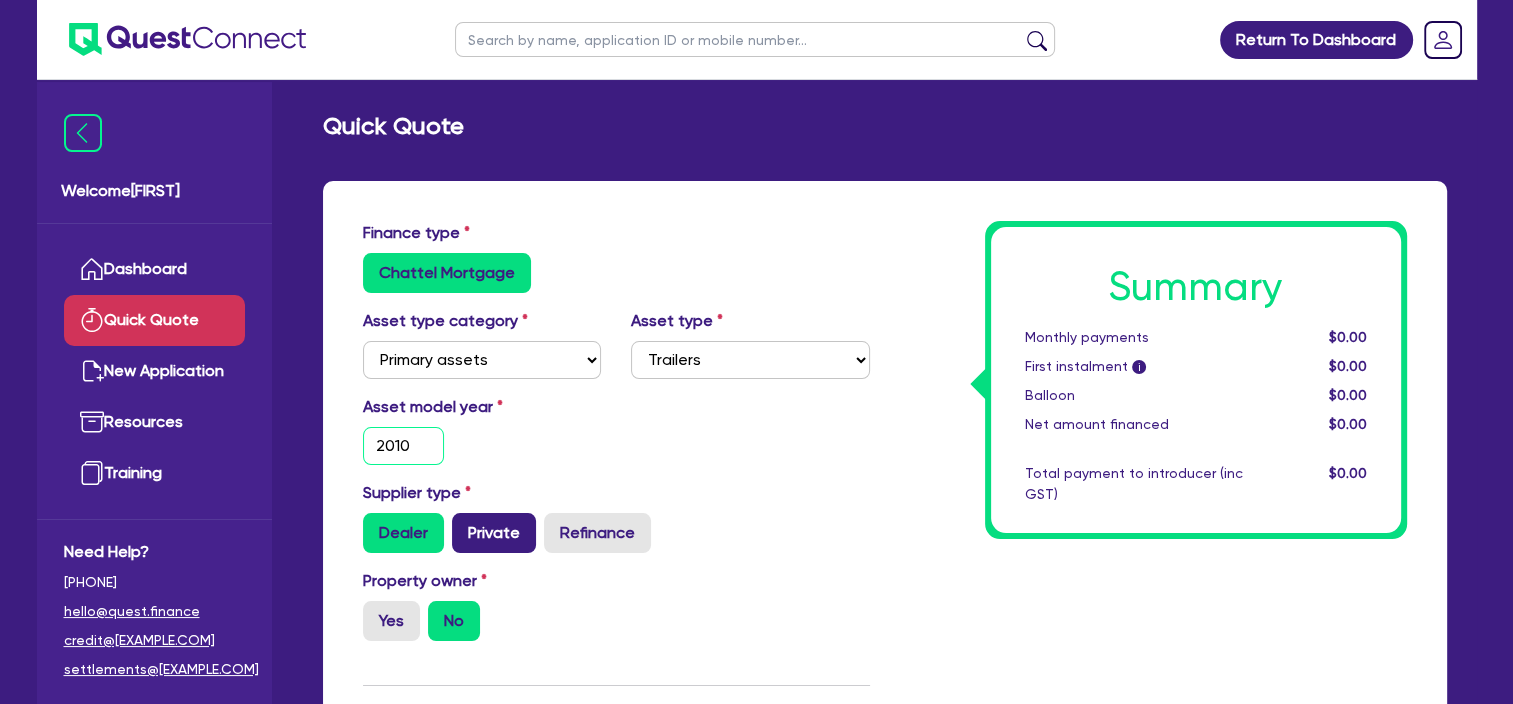 type on "2010" 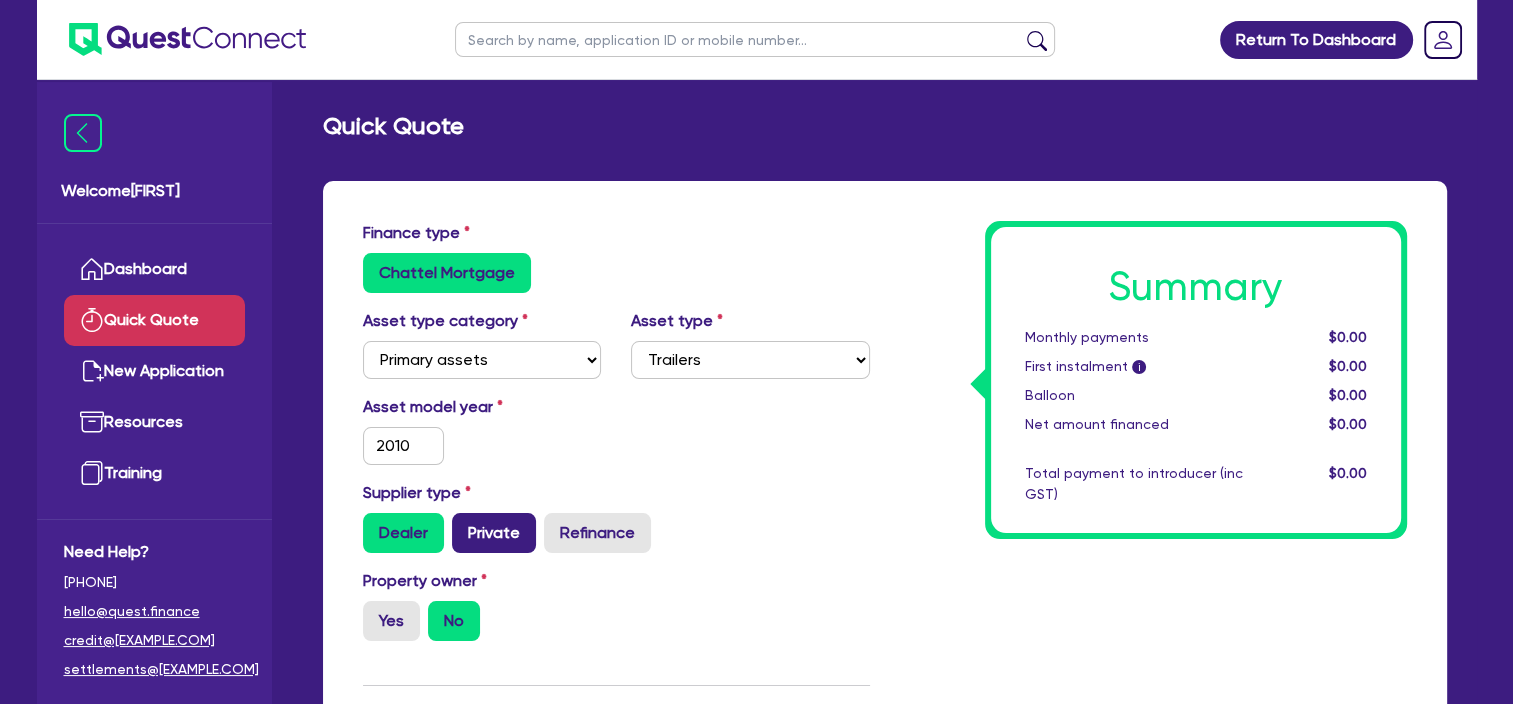 click on "Private" at bounding box center [494, 533] 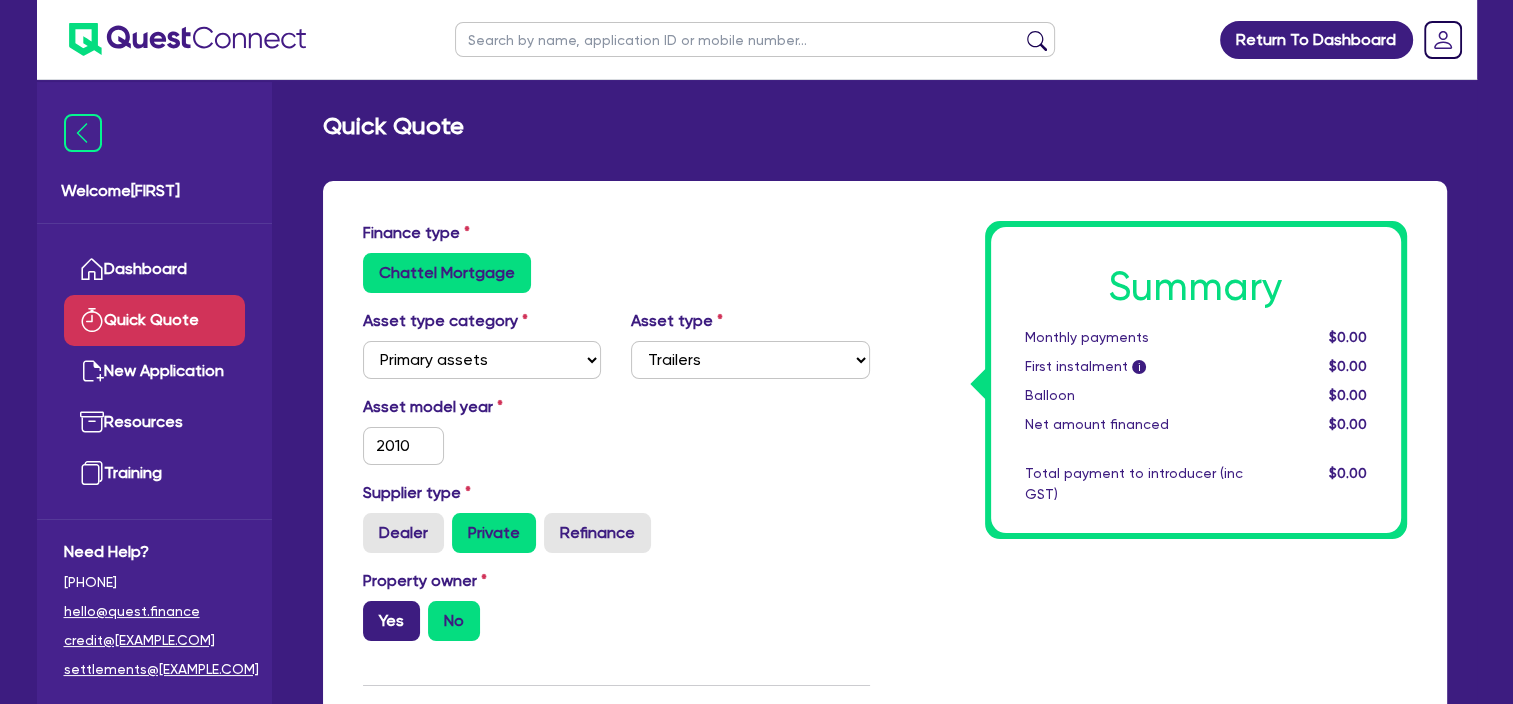 click on "Yes" at bounding box center [391, 621] 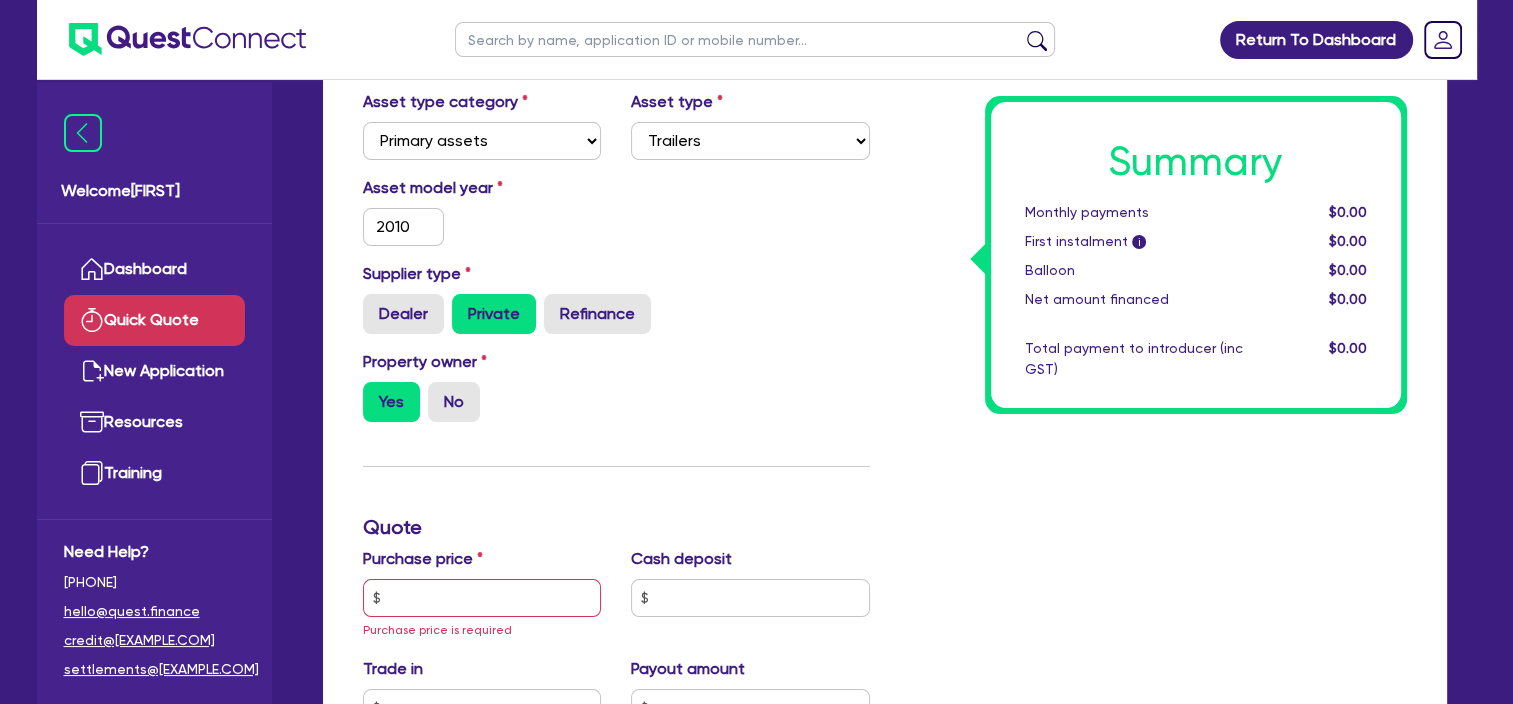 scroll, scrollTop: 220, scrollLeft: 0, axis: vertical 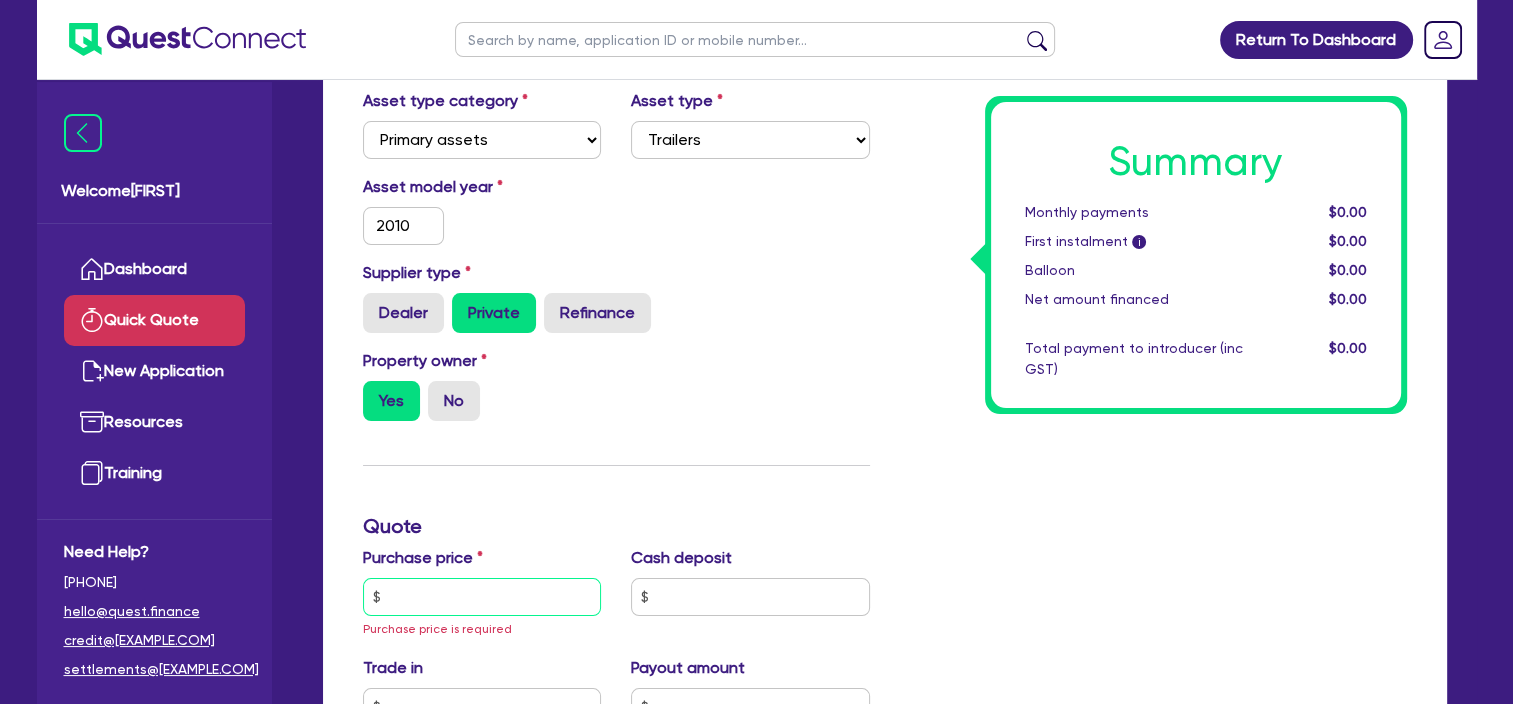 click at bounding box center [482, 597] 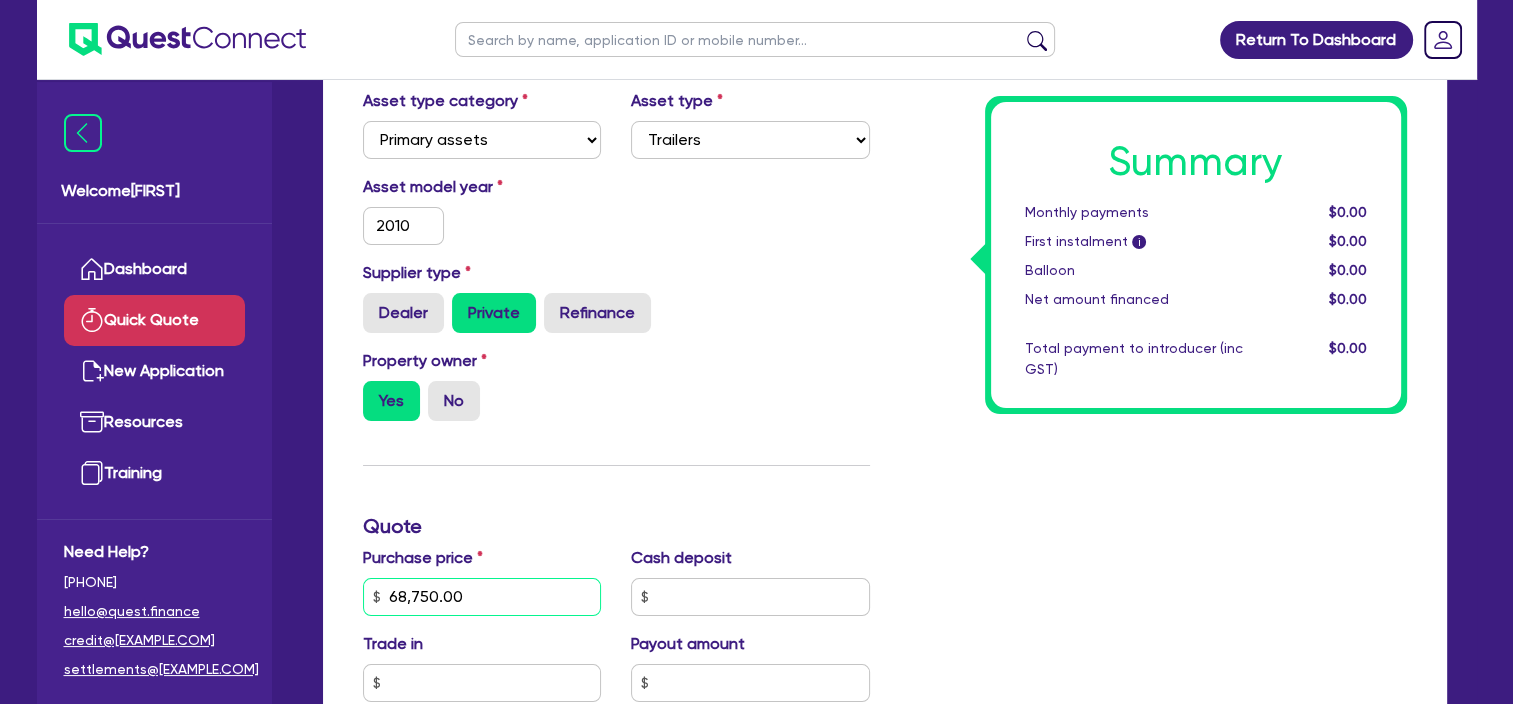 type on "68,750.00" 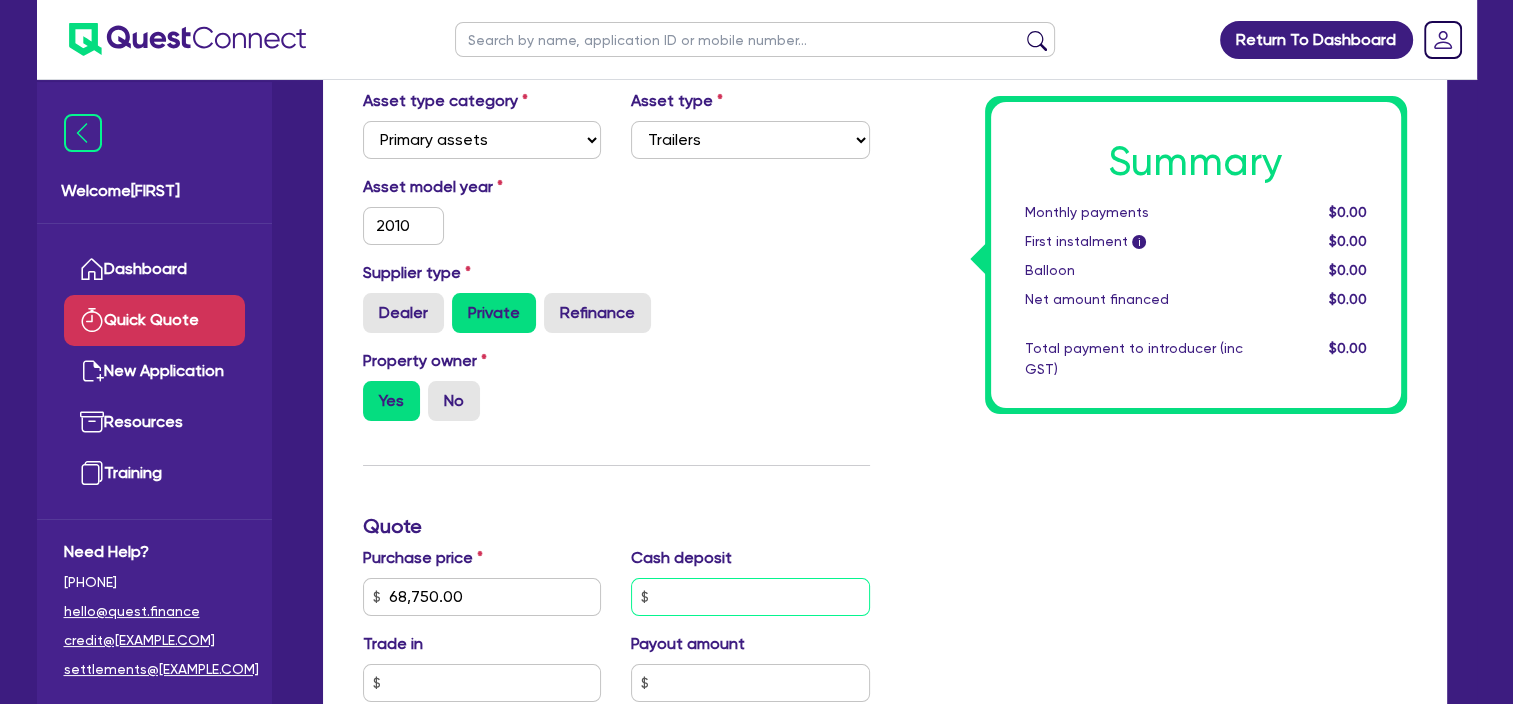 click at bounding box center [750, 597] 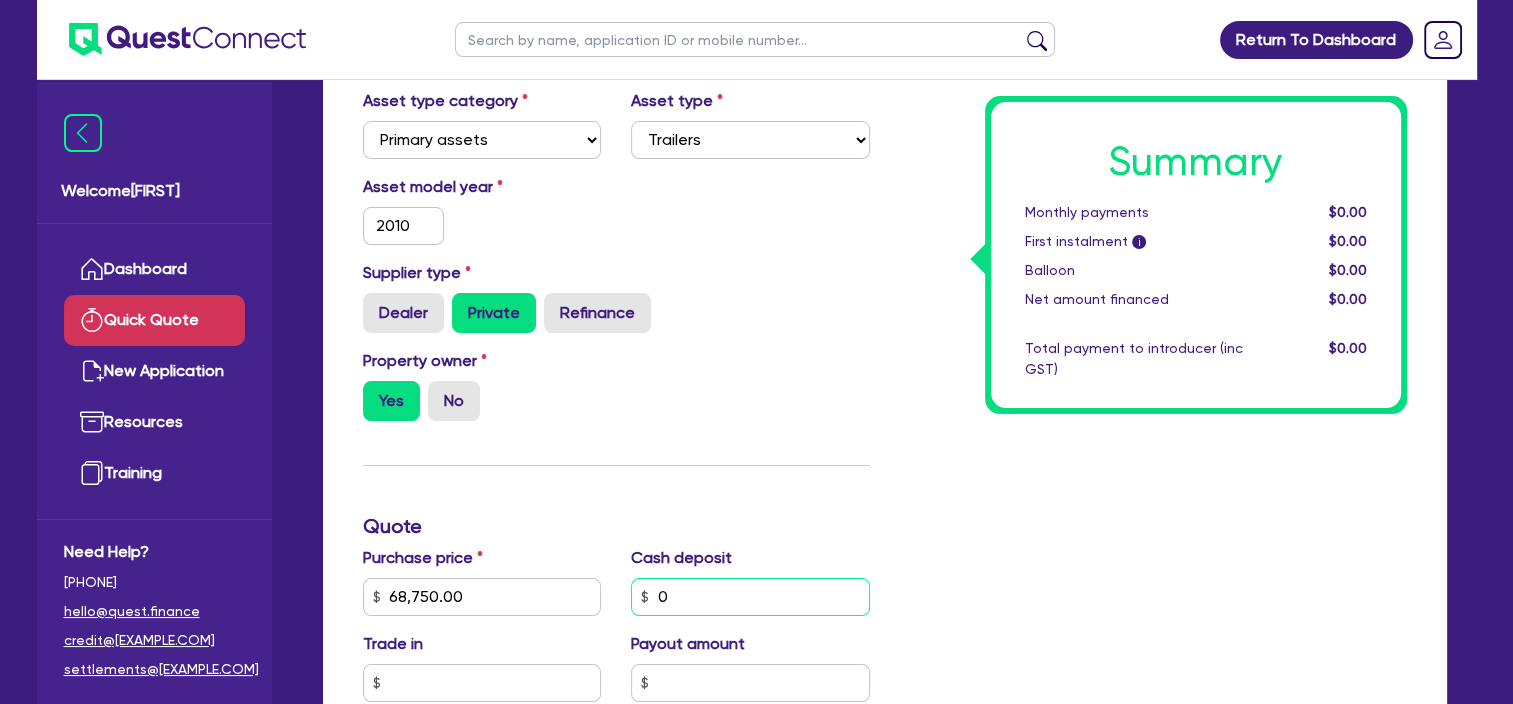 type on "0" 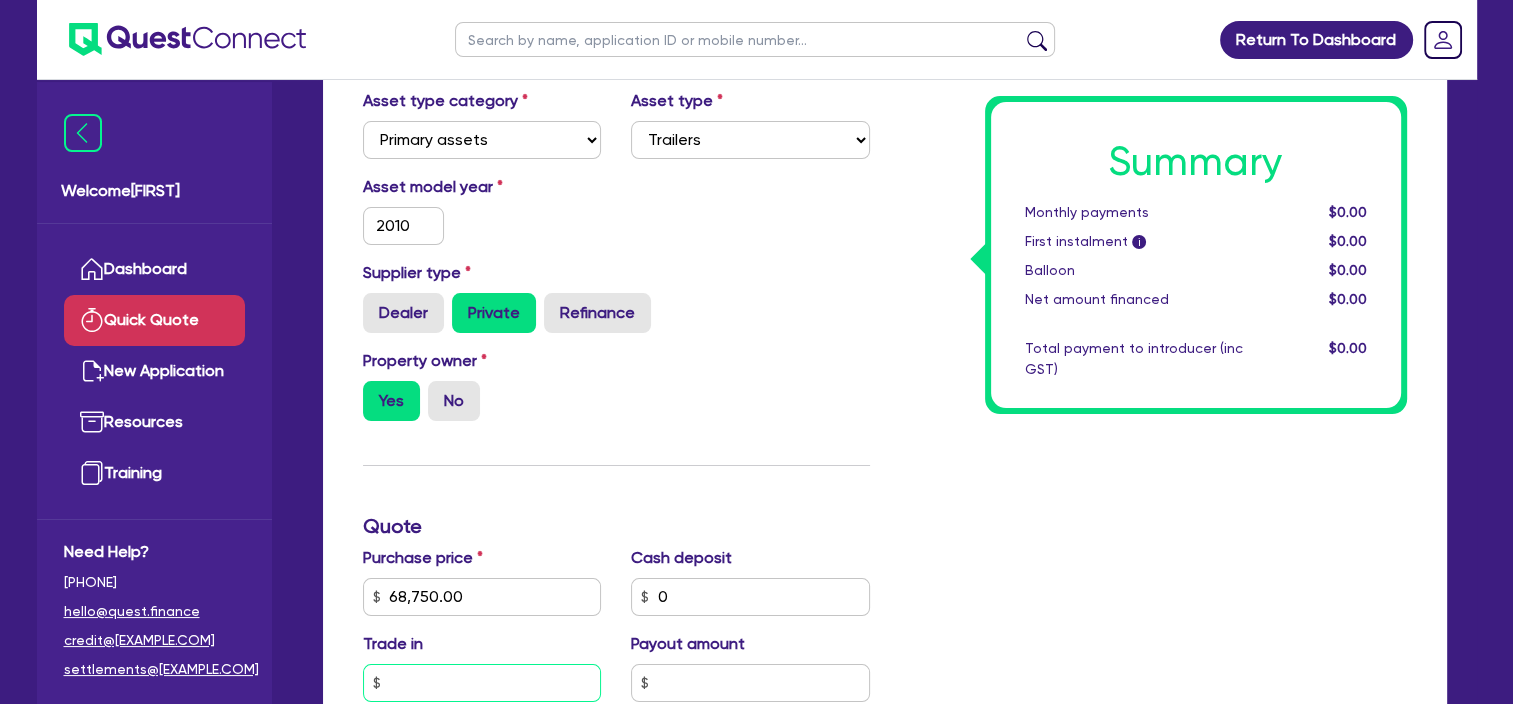 click at bounding box center (482, 683) 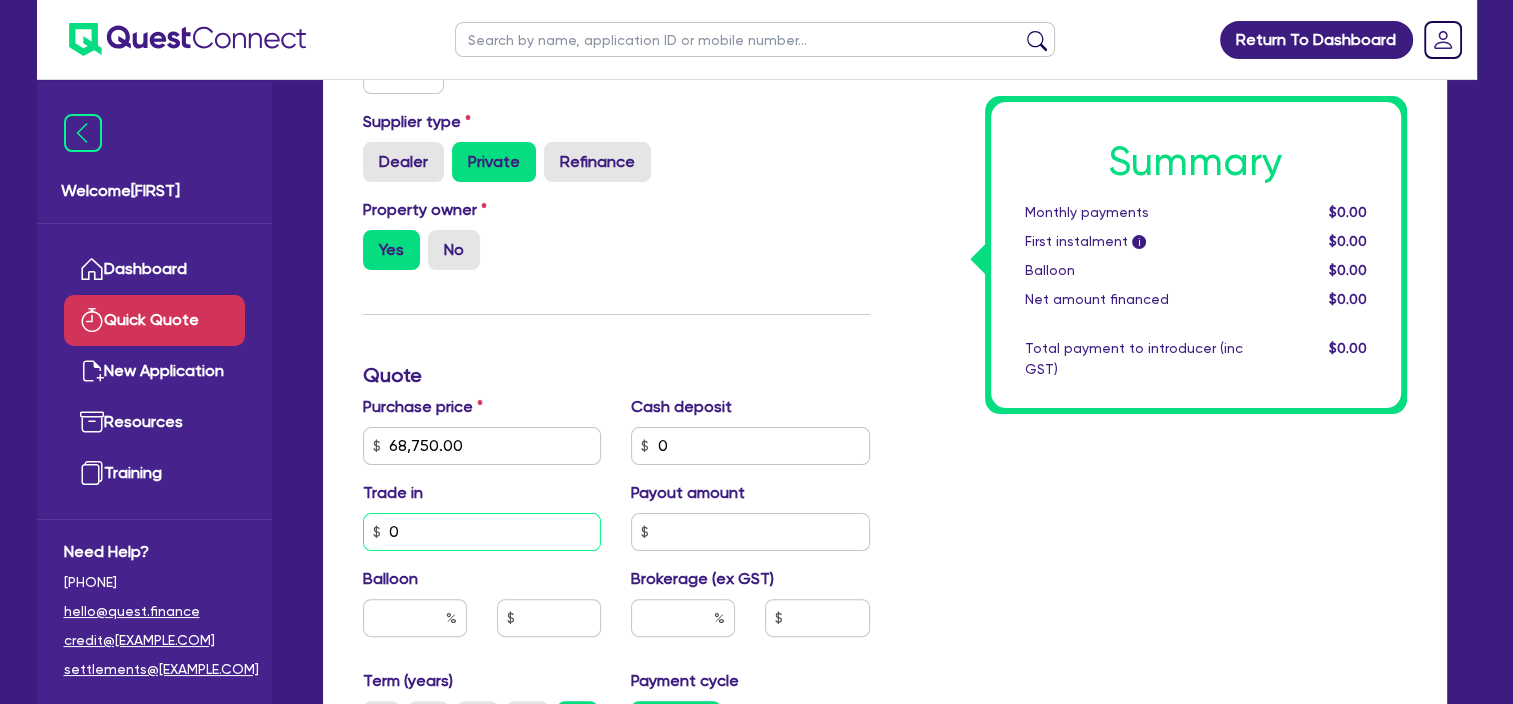 scroll, scrollTop: 368, scrollLeft: 0, axis: vertical 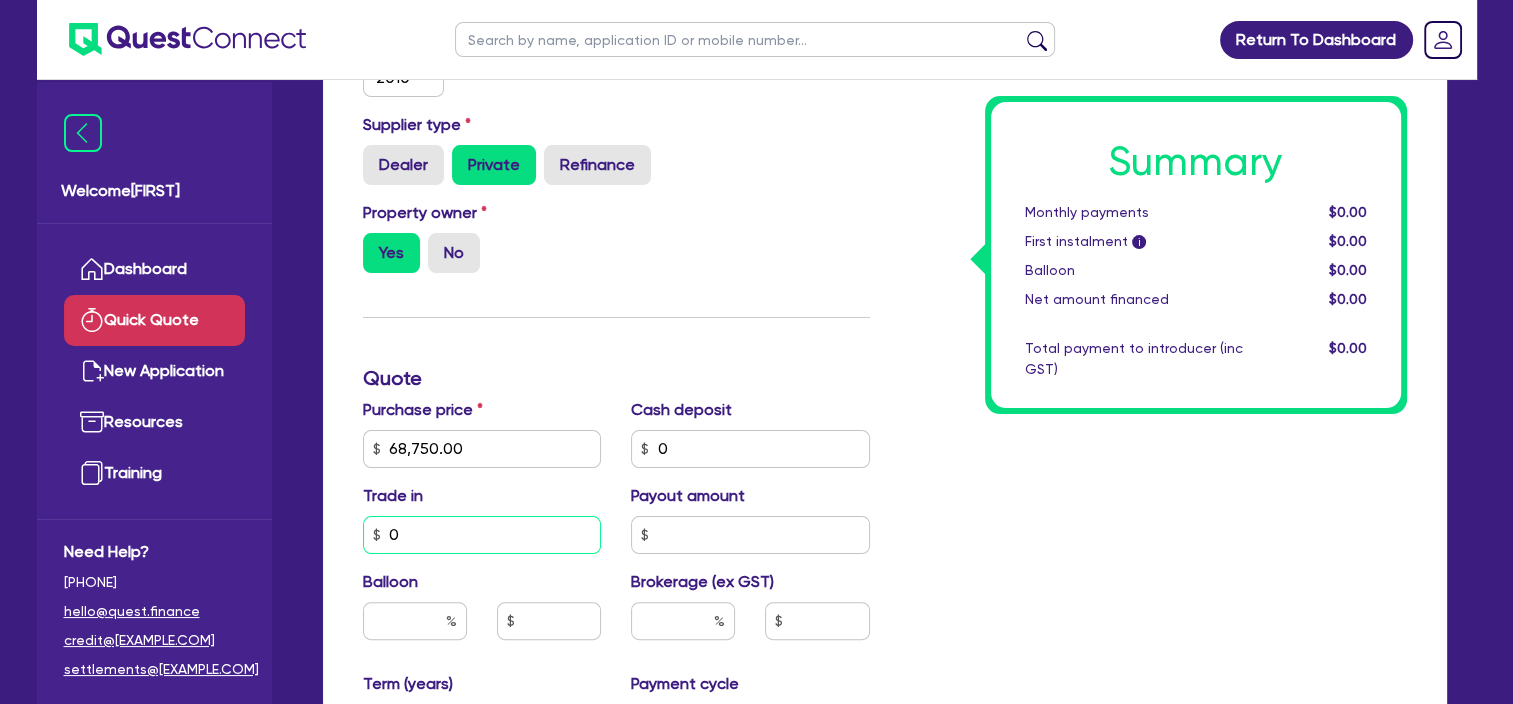 type on "0" 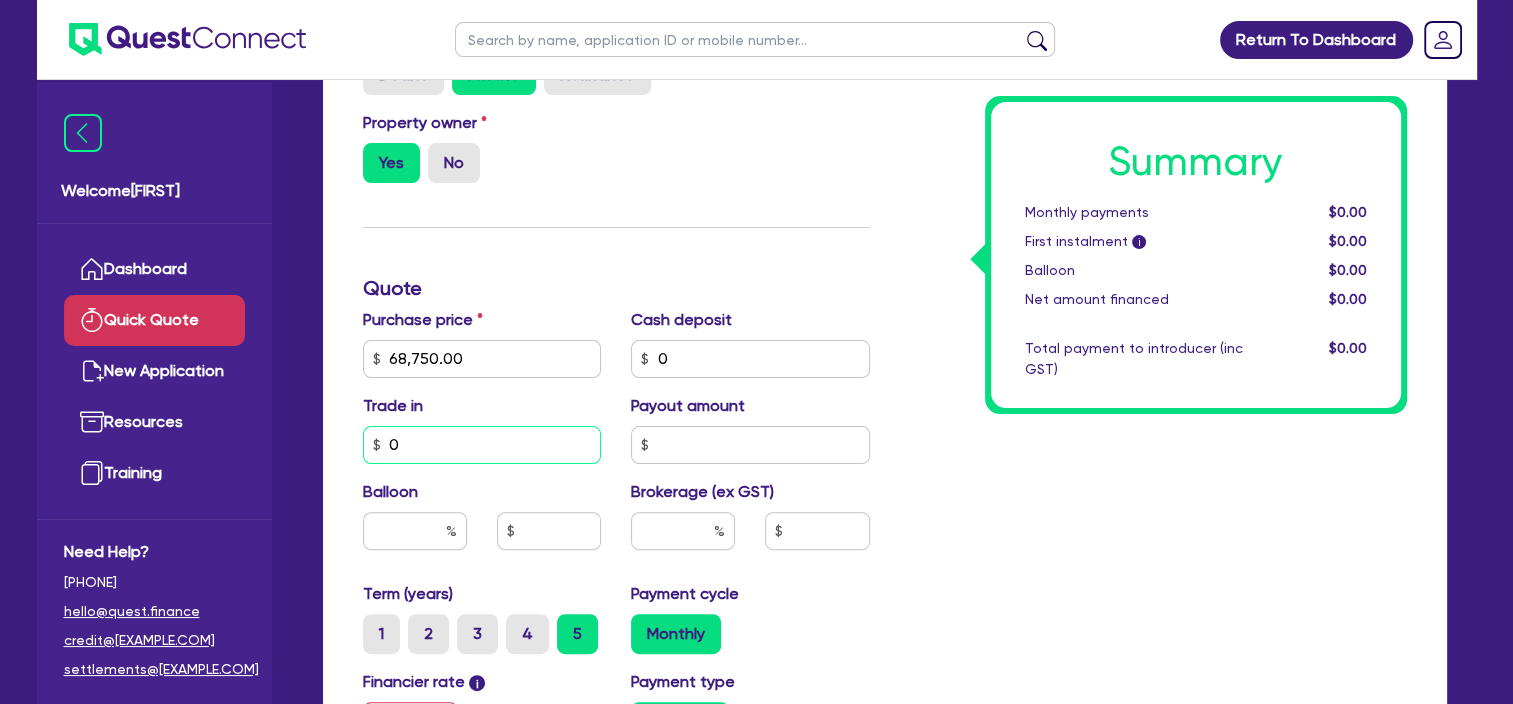 scroll, scrollTop: 459, scrollLeft: 0, axis: vertical 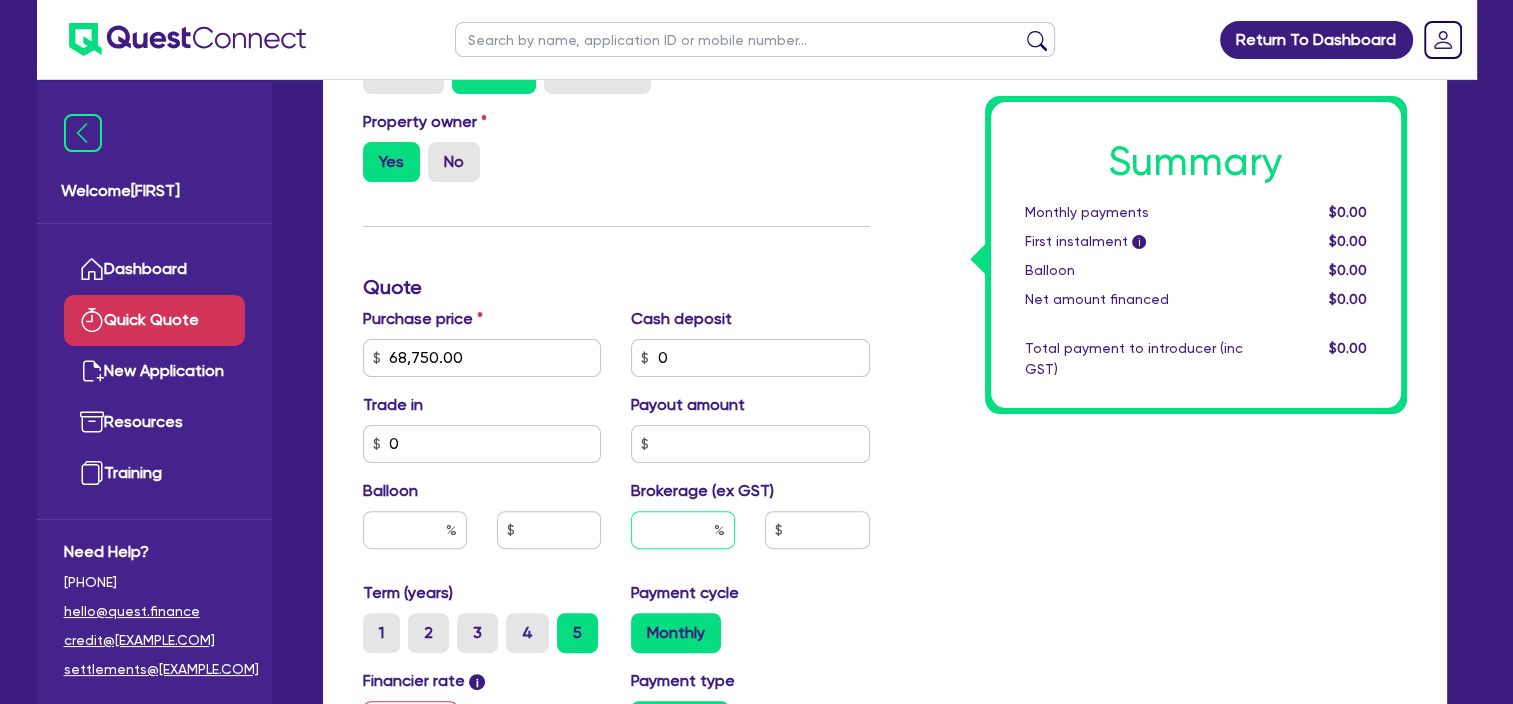 click at bounding box center [683, 530] 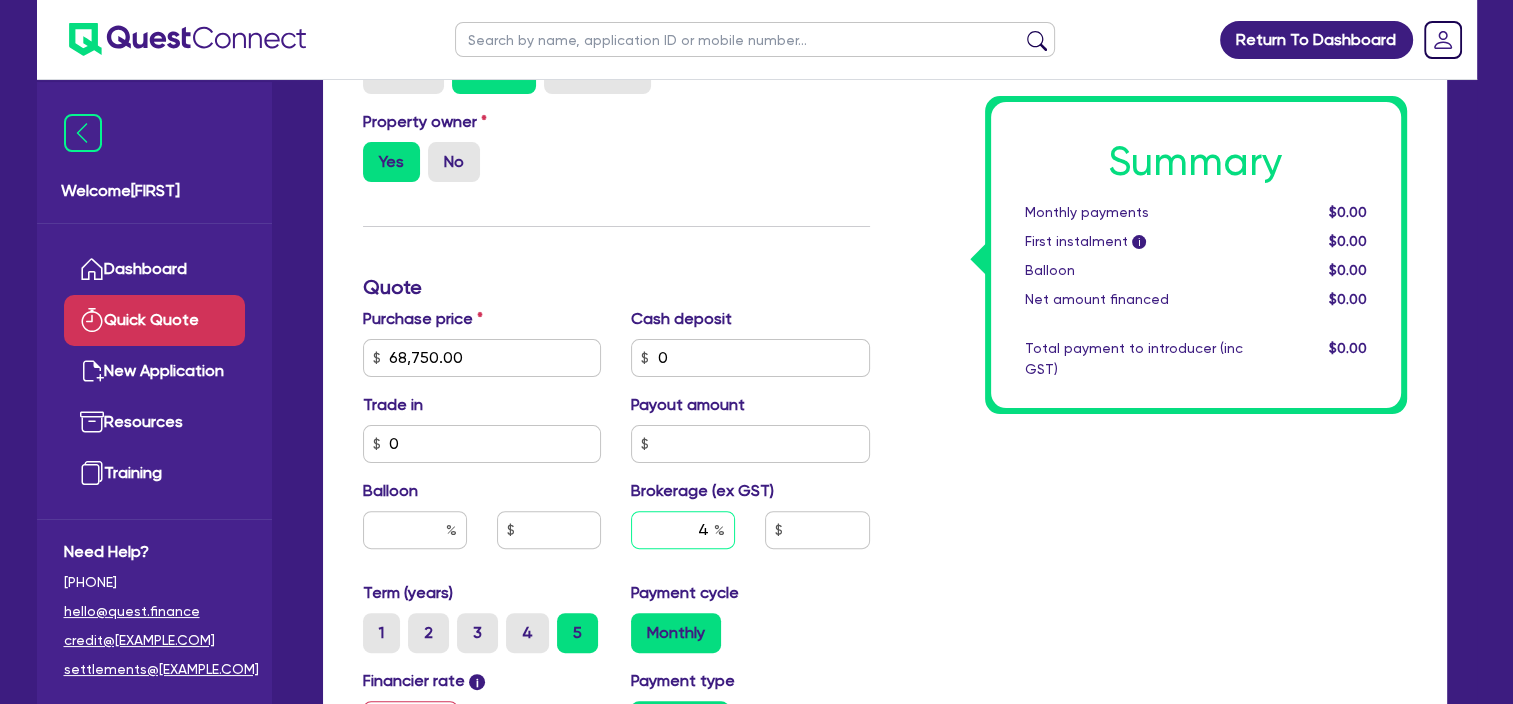 type on "4" 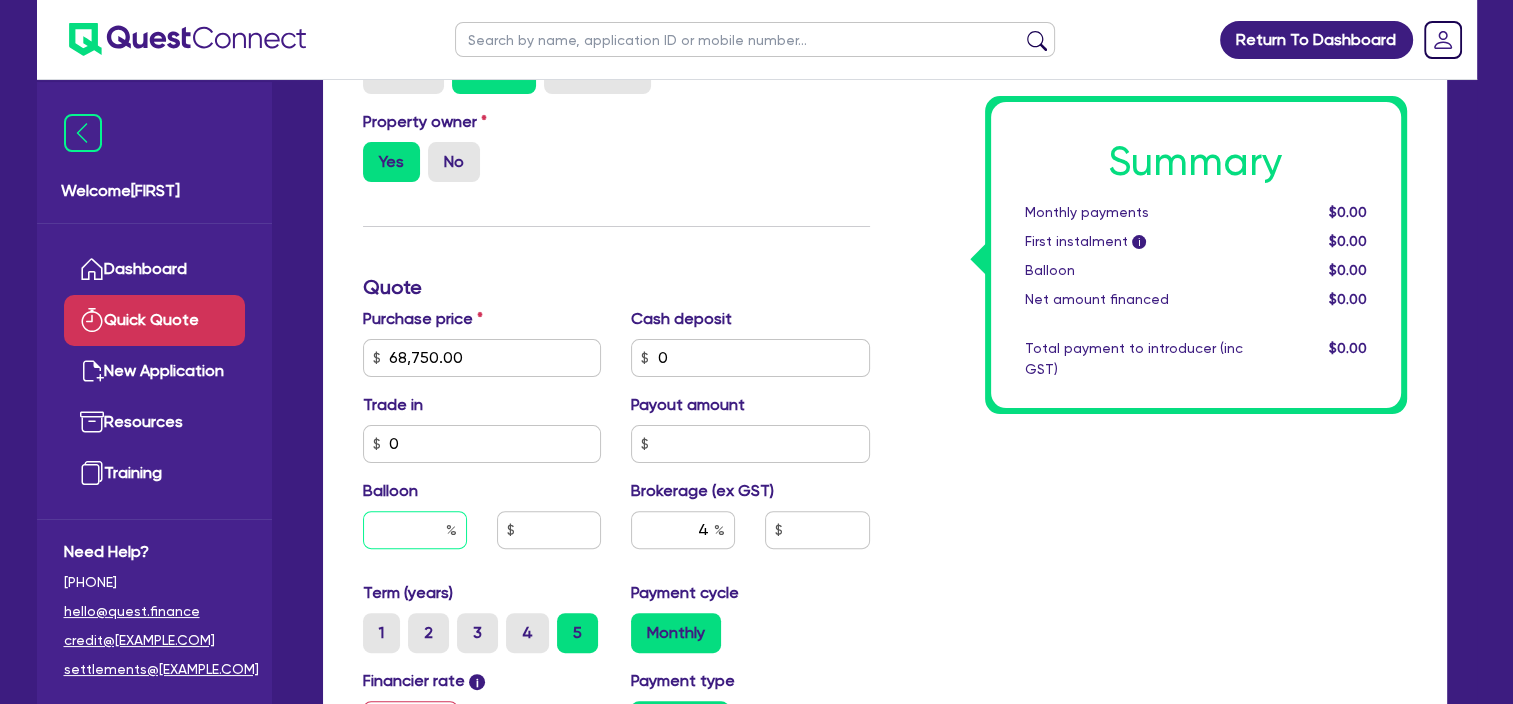 click at bounding box center [415, 530] 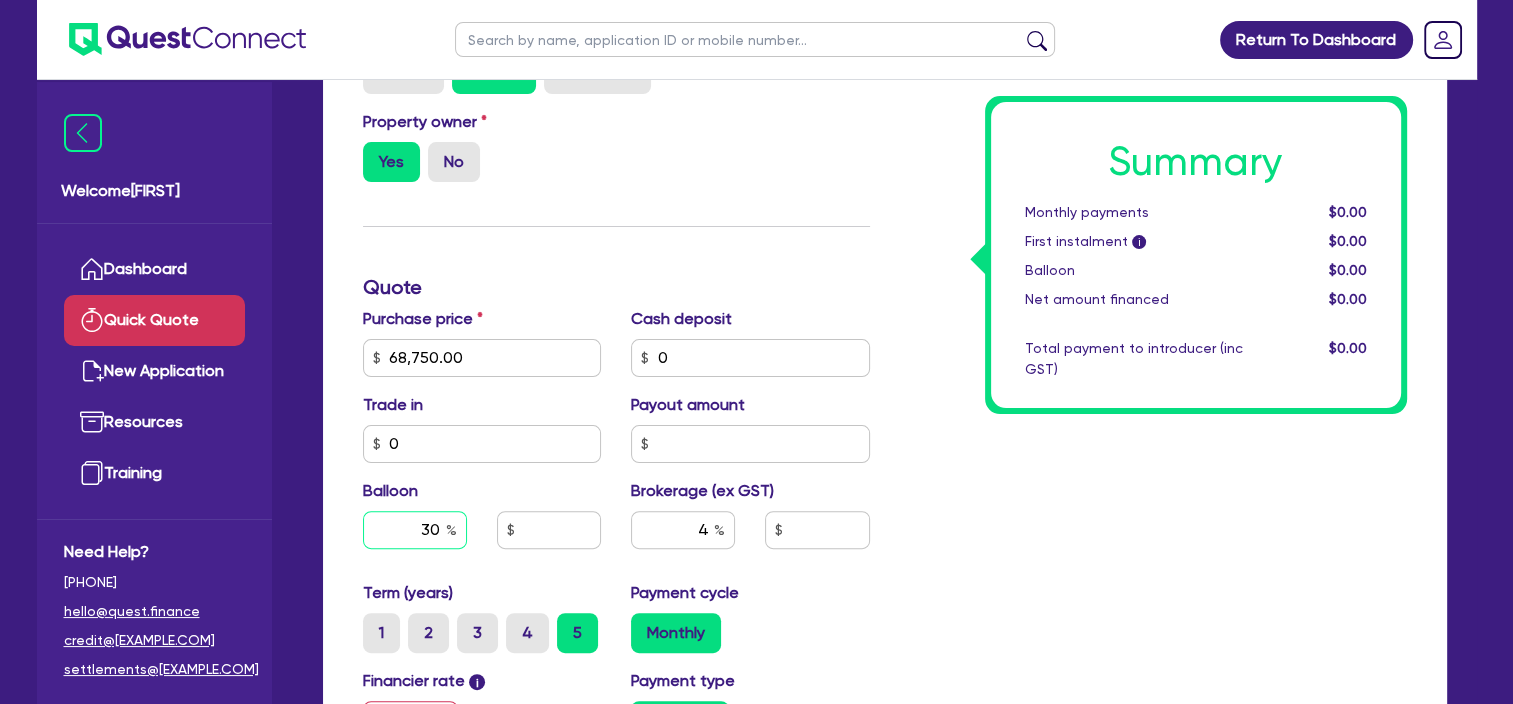 scroll, scrollTop: 590, scrollLeft: 0, axis: vertical 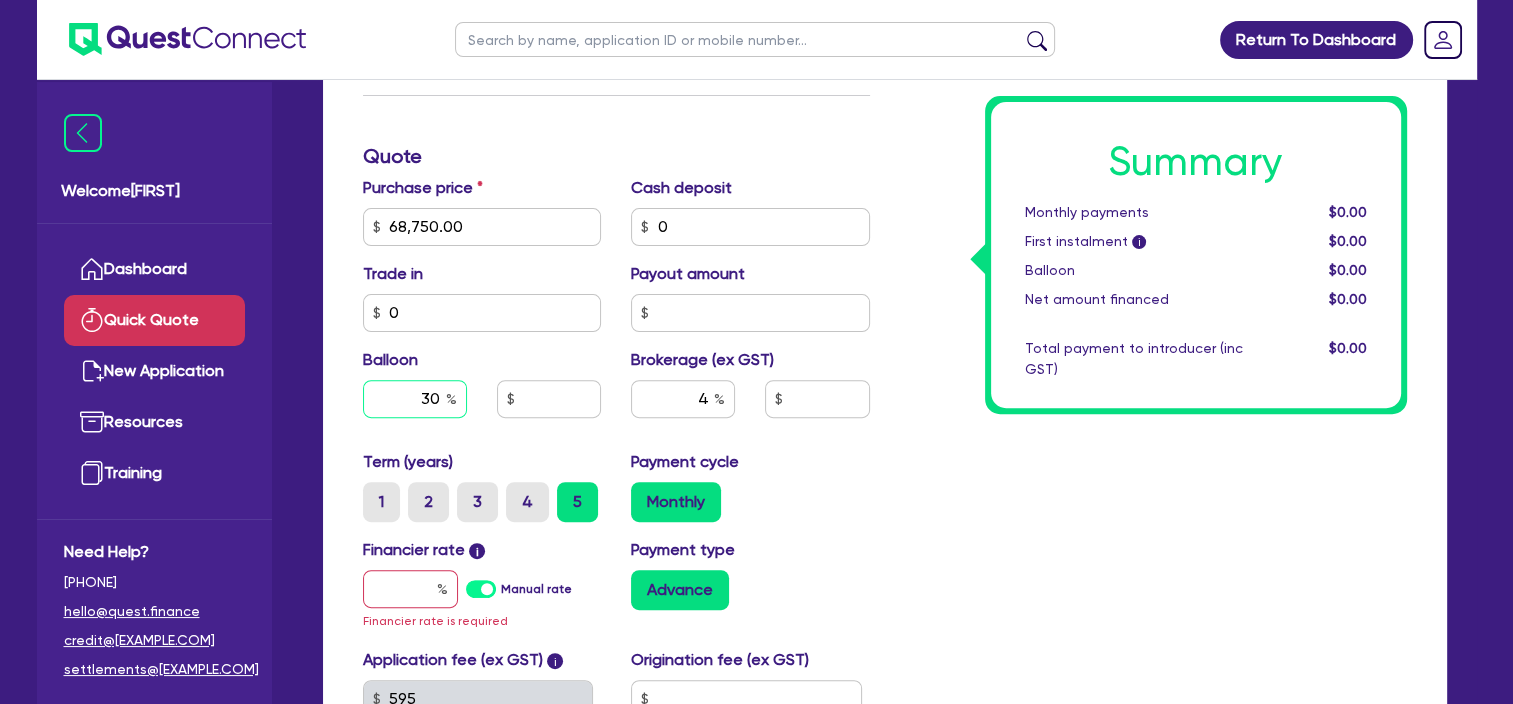 type on "30" 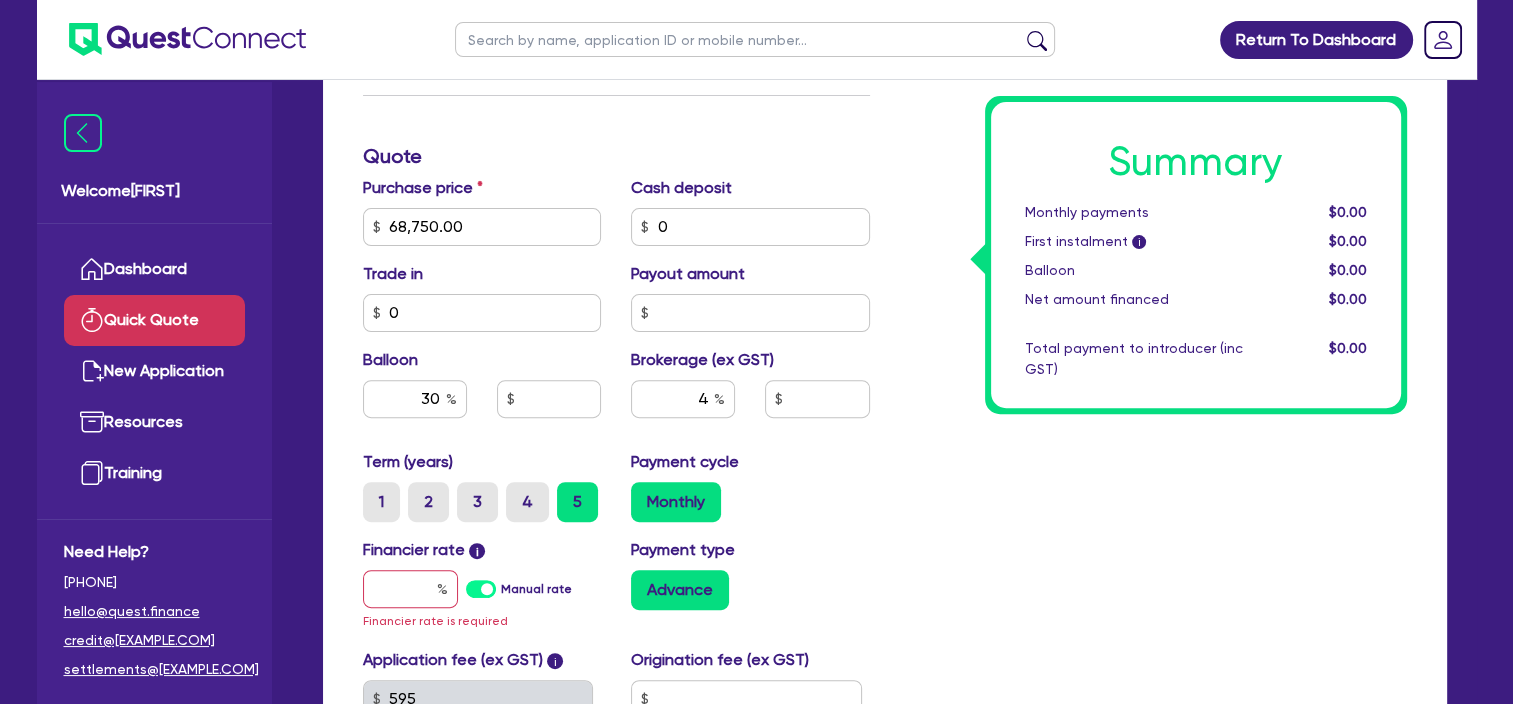 click on "Manual rate" at bounding box center [536, 589] 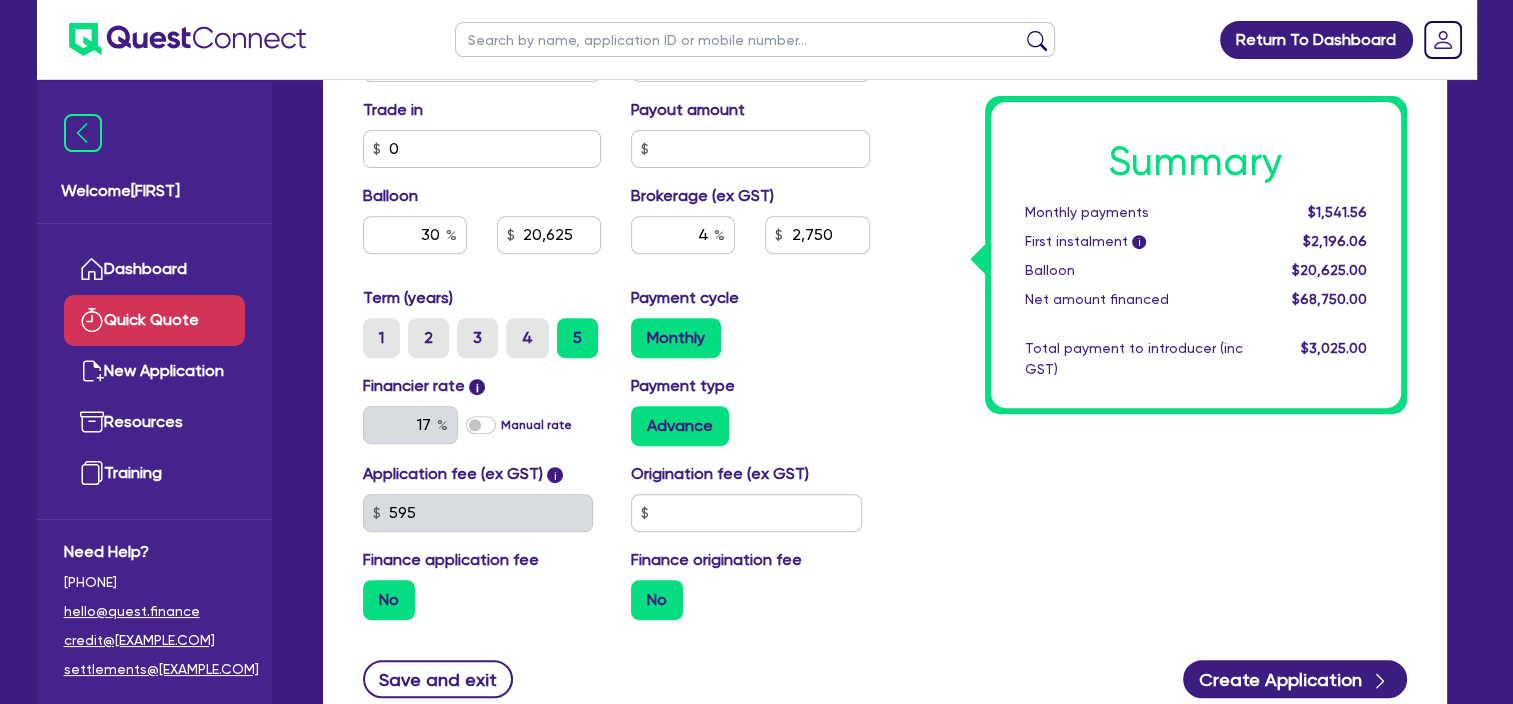 scroll, scrollTop: 772, scrollLeft: 0, axis: vertical 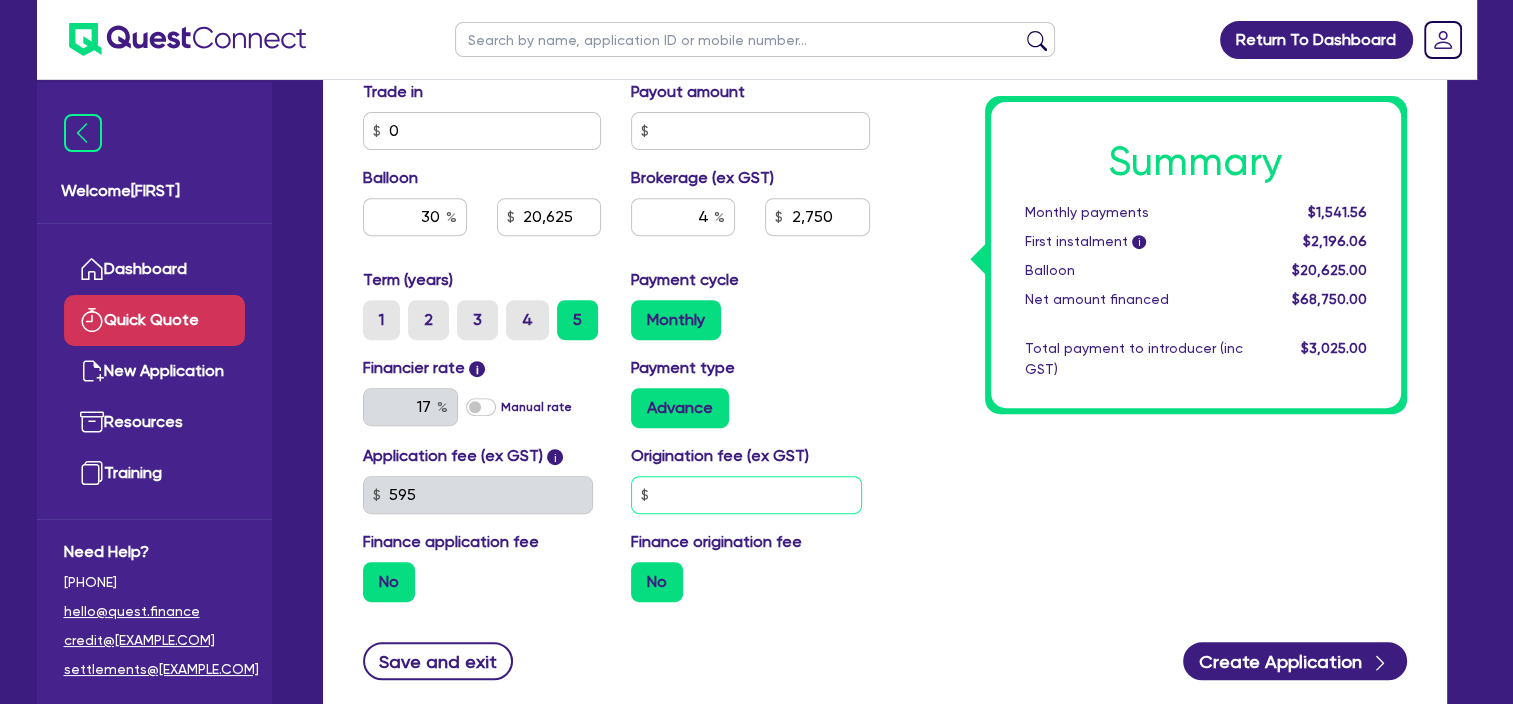 click at bounding box center (746, 495) 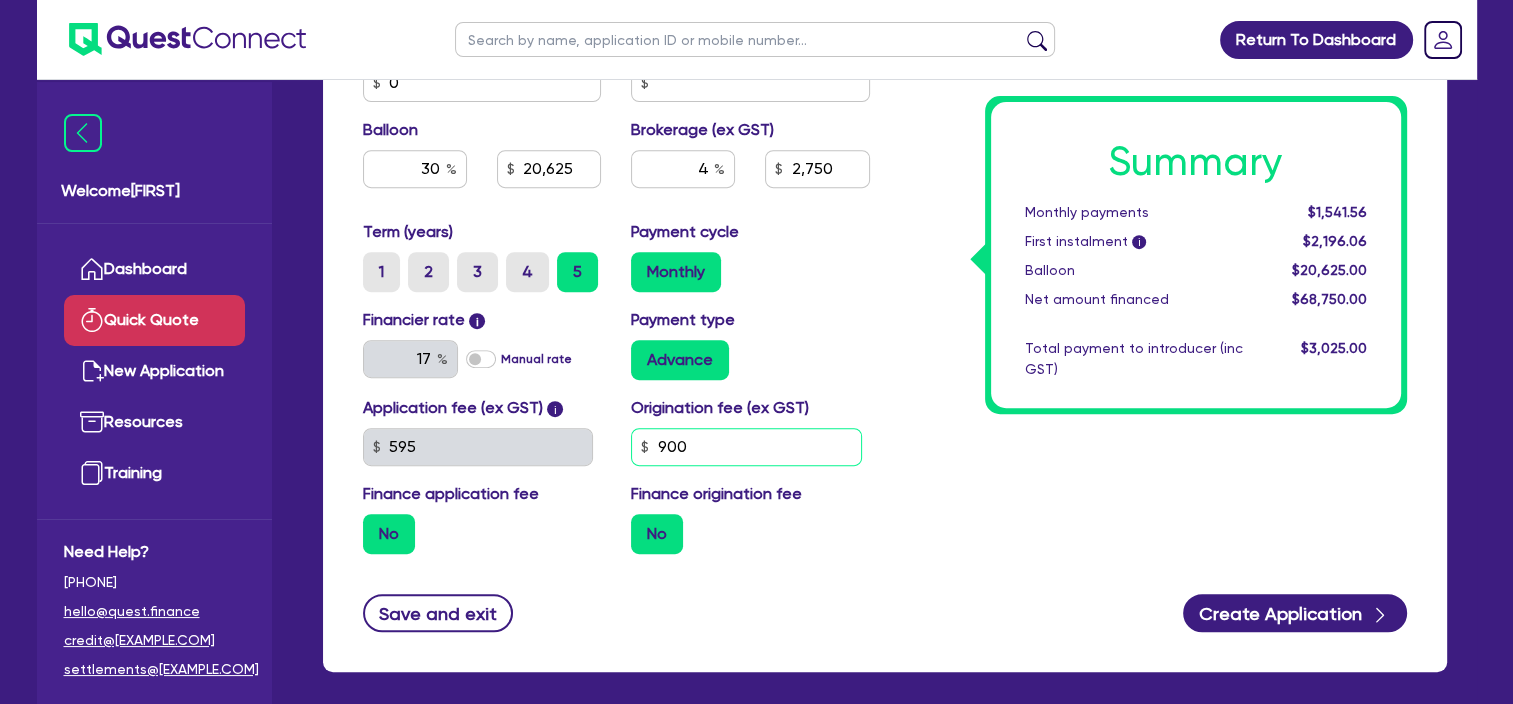 scroll, scrollTop: 822, scrollLeft: 0, axis: vertical 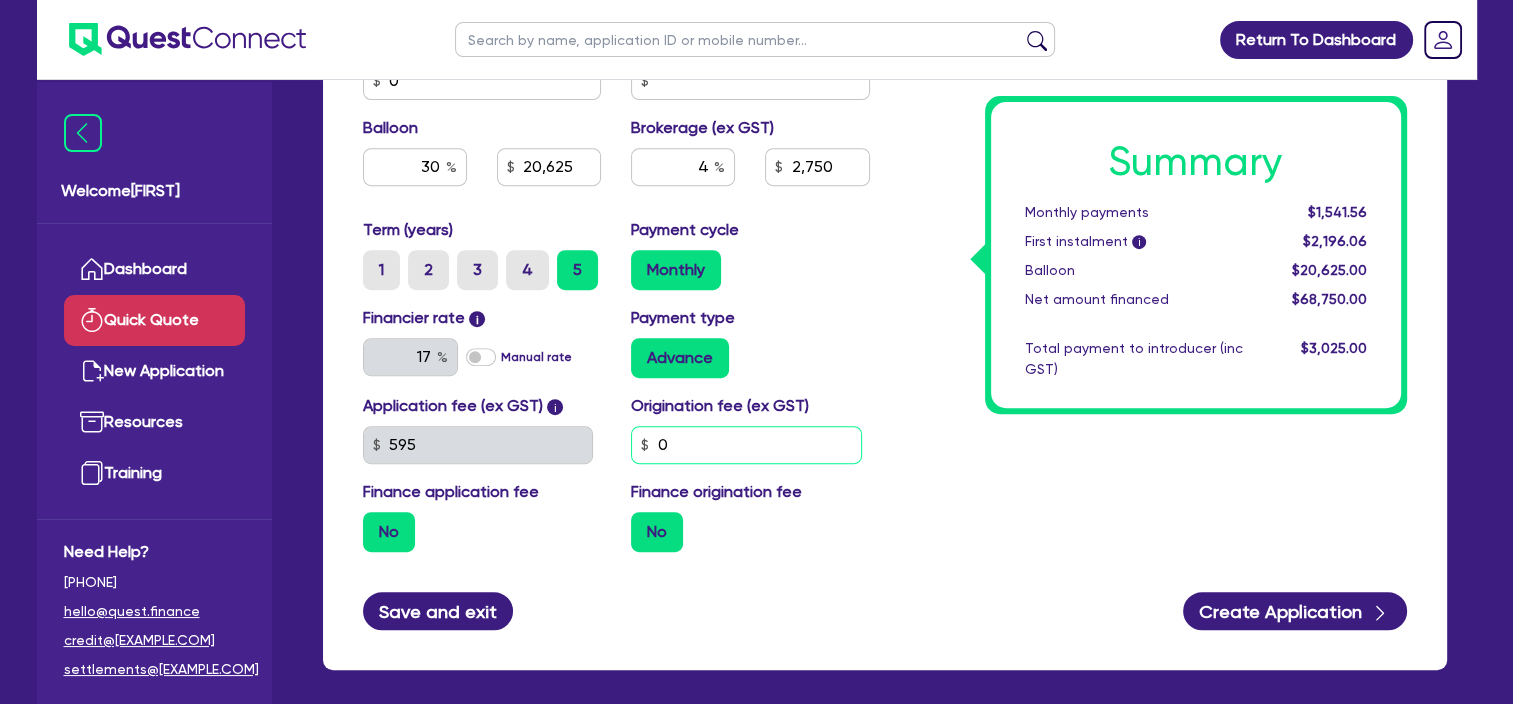 type on "0" 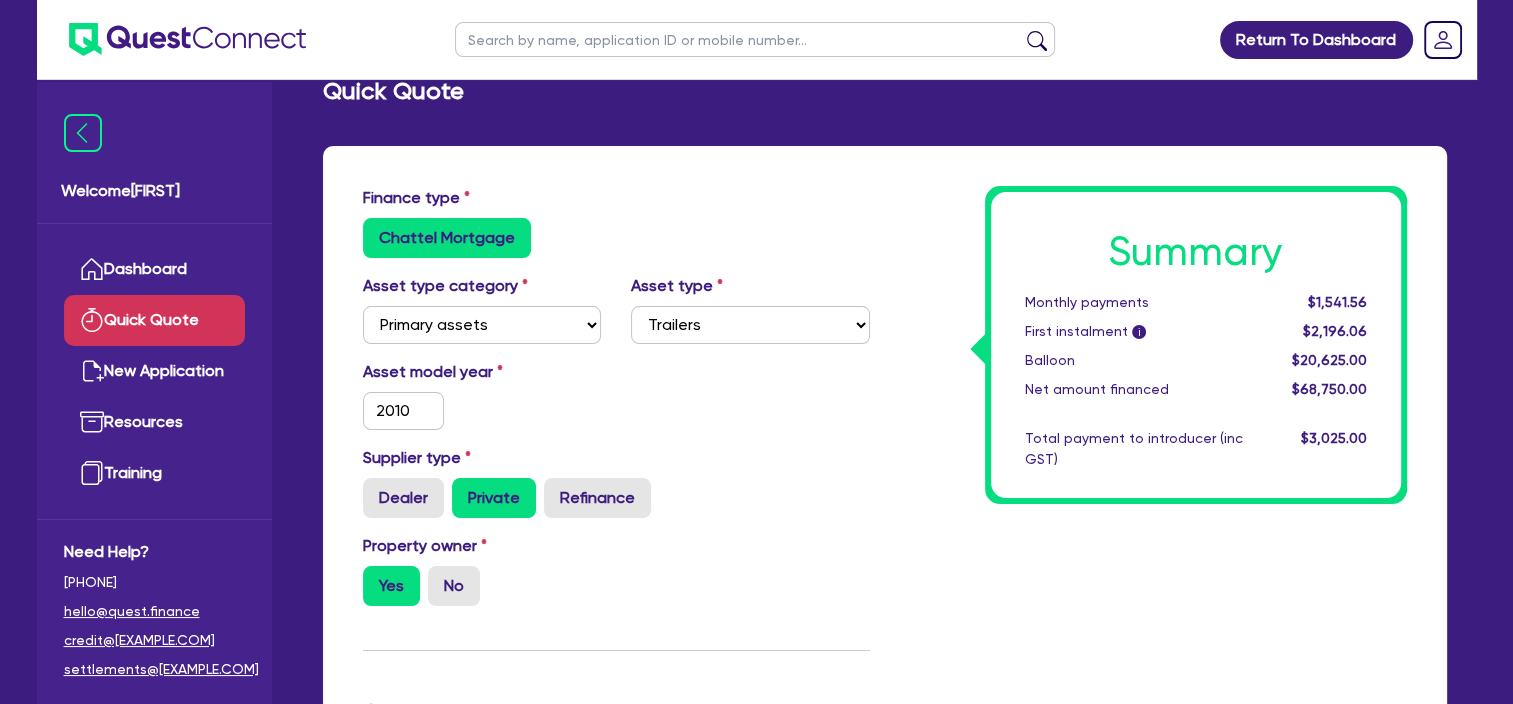 scroll, scrollTop: 24, scrollLeft: 0, axis: vertical 